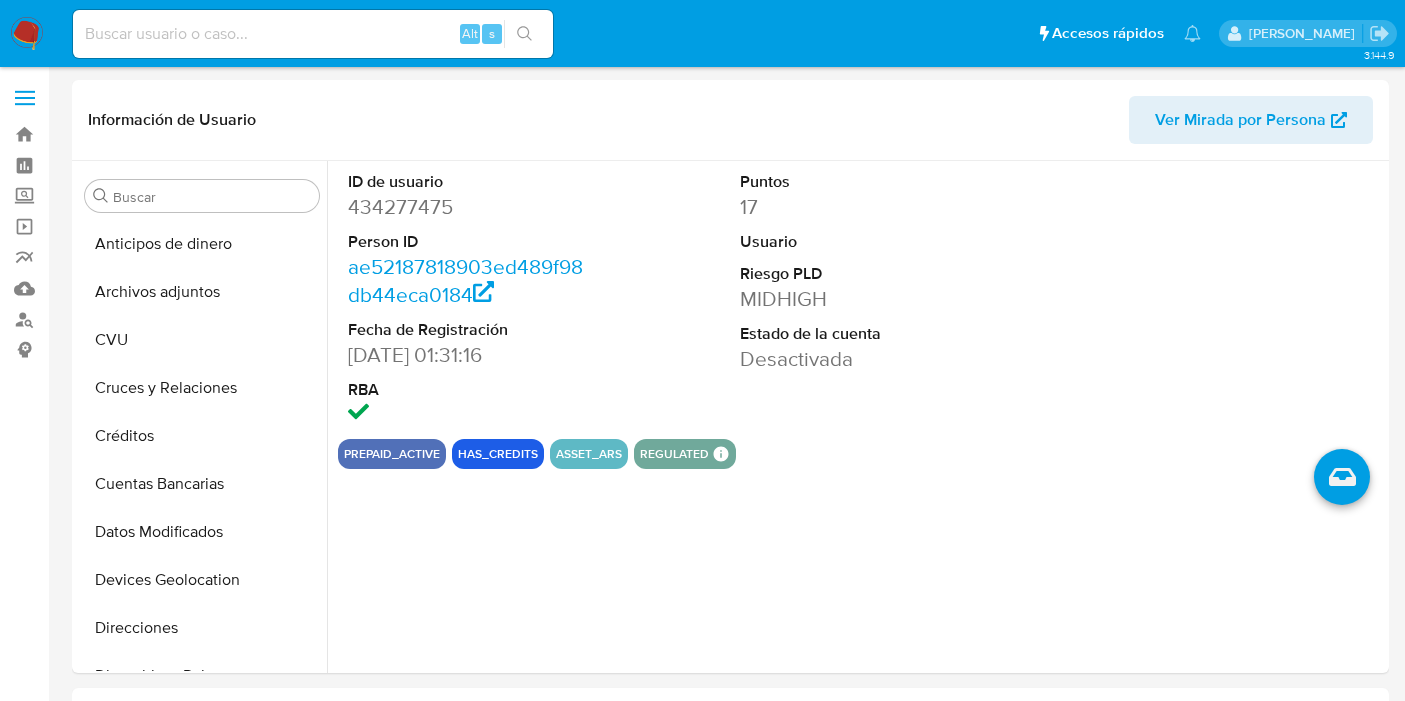 select on "10" 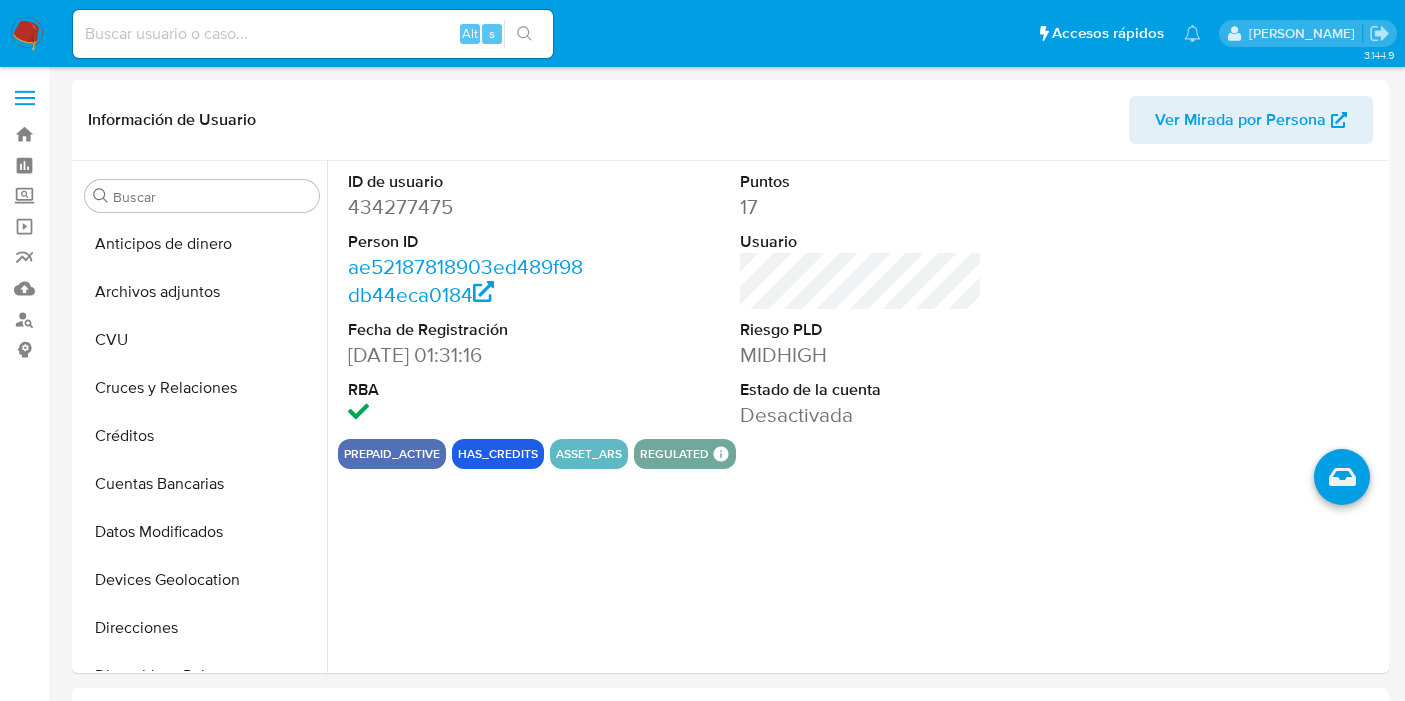 scroll, scrollTop: 0, scrollLeft: 0, axis: both 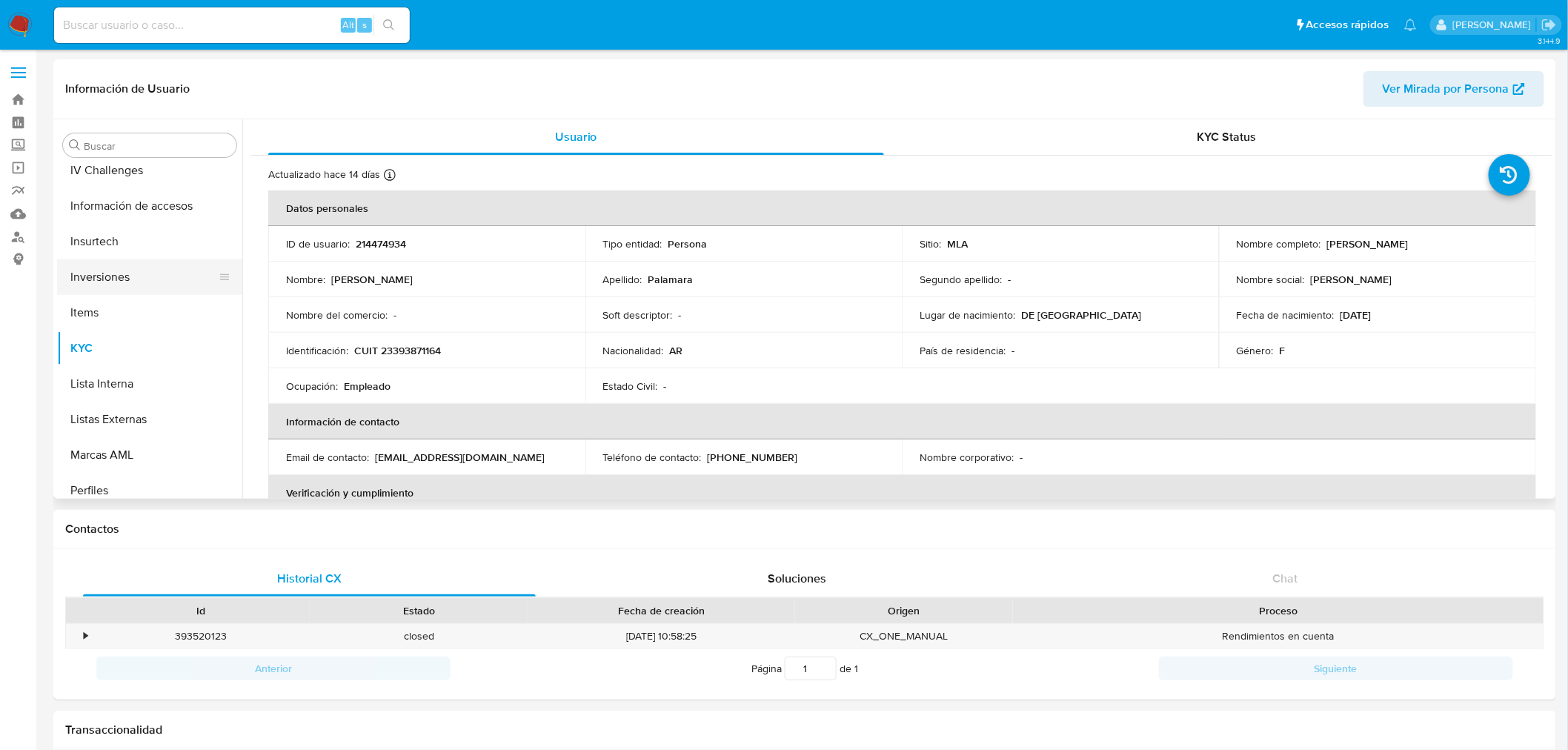 click on "Inversiones" at bounding box center (144, 277) 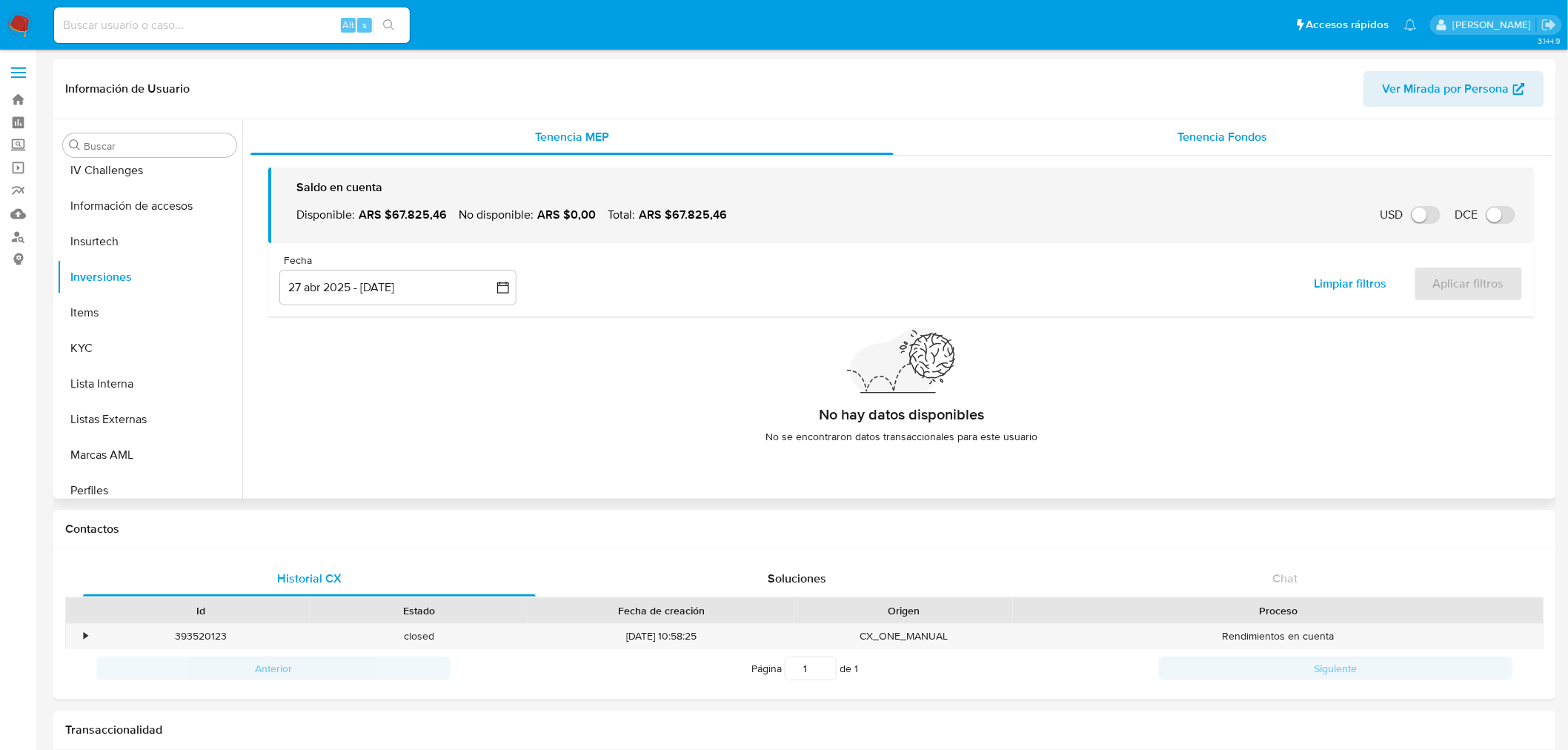 click on "Tenencia Fondos" at bounding box center (1223, 136) 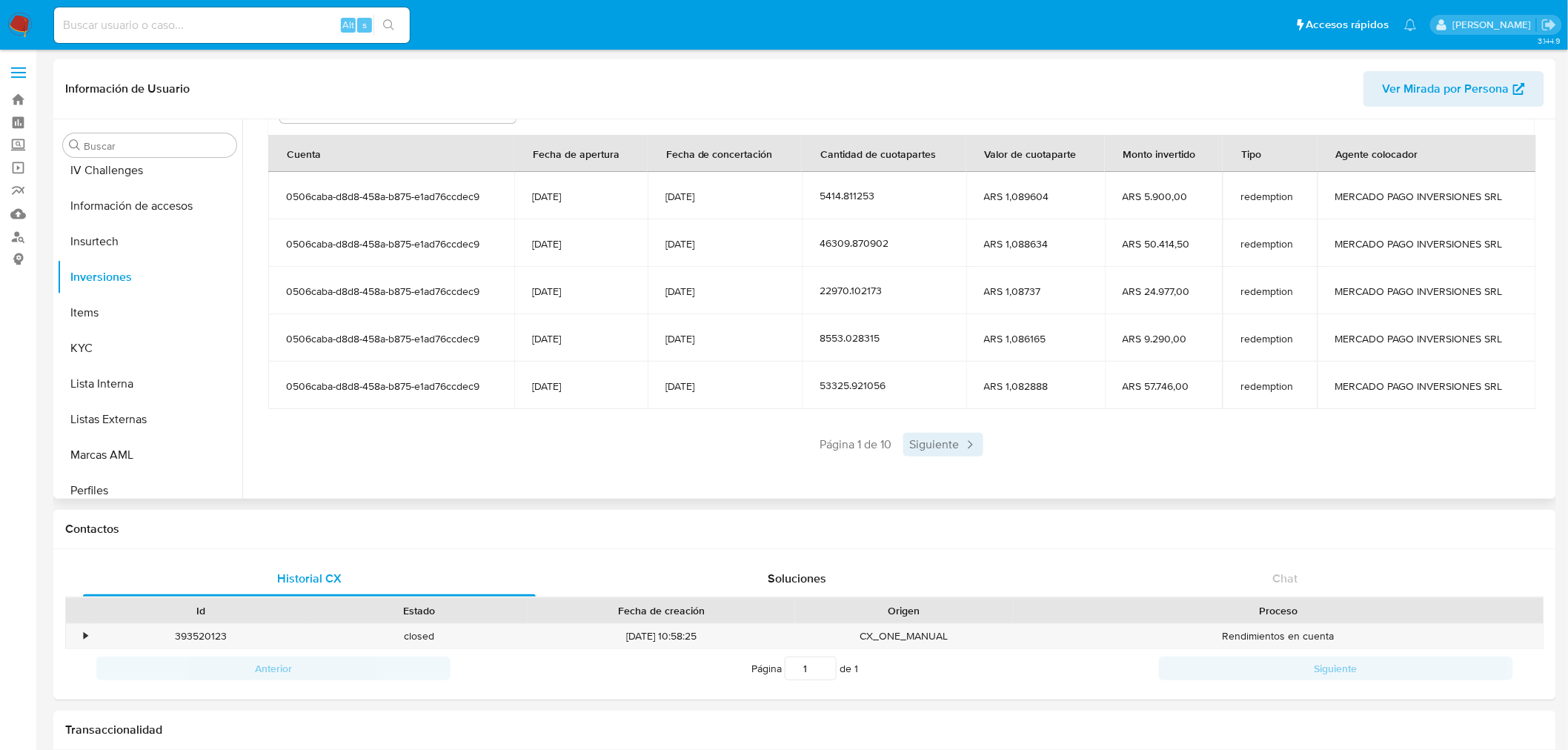 click on "Siguiente" at bounding box center [943, 445] 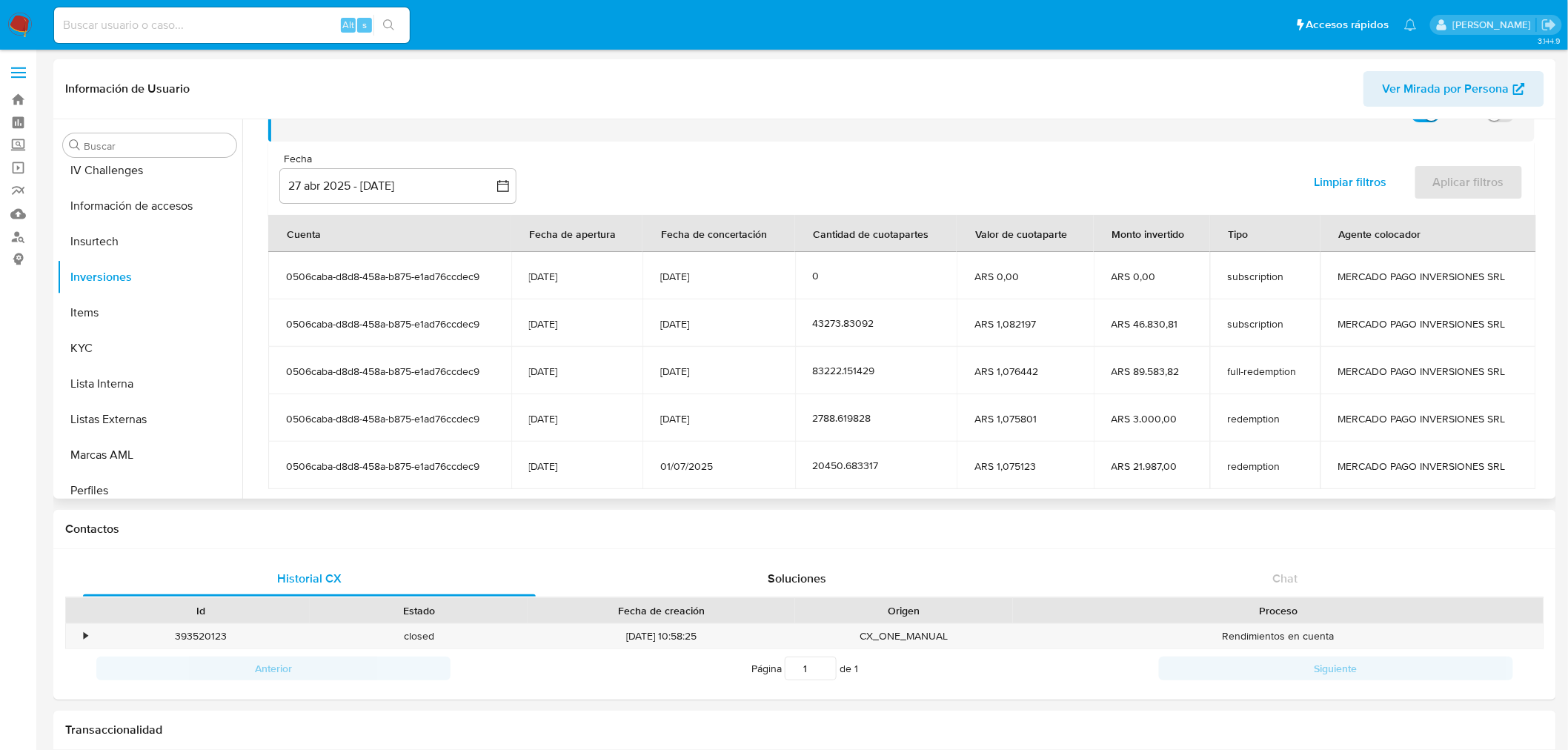 scroll, scrollTop: 182, scrollLeft: 0, axis: vertical 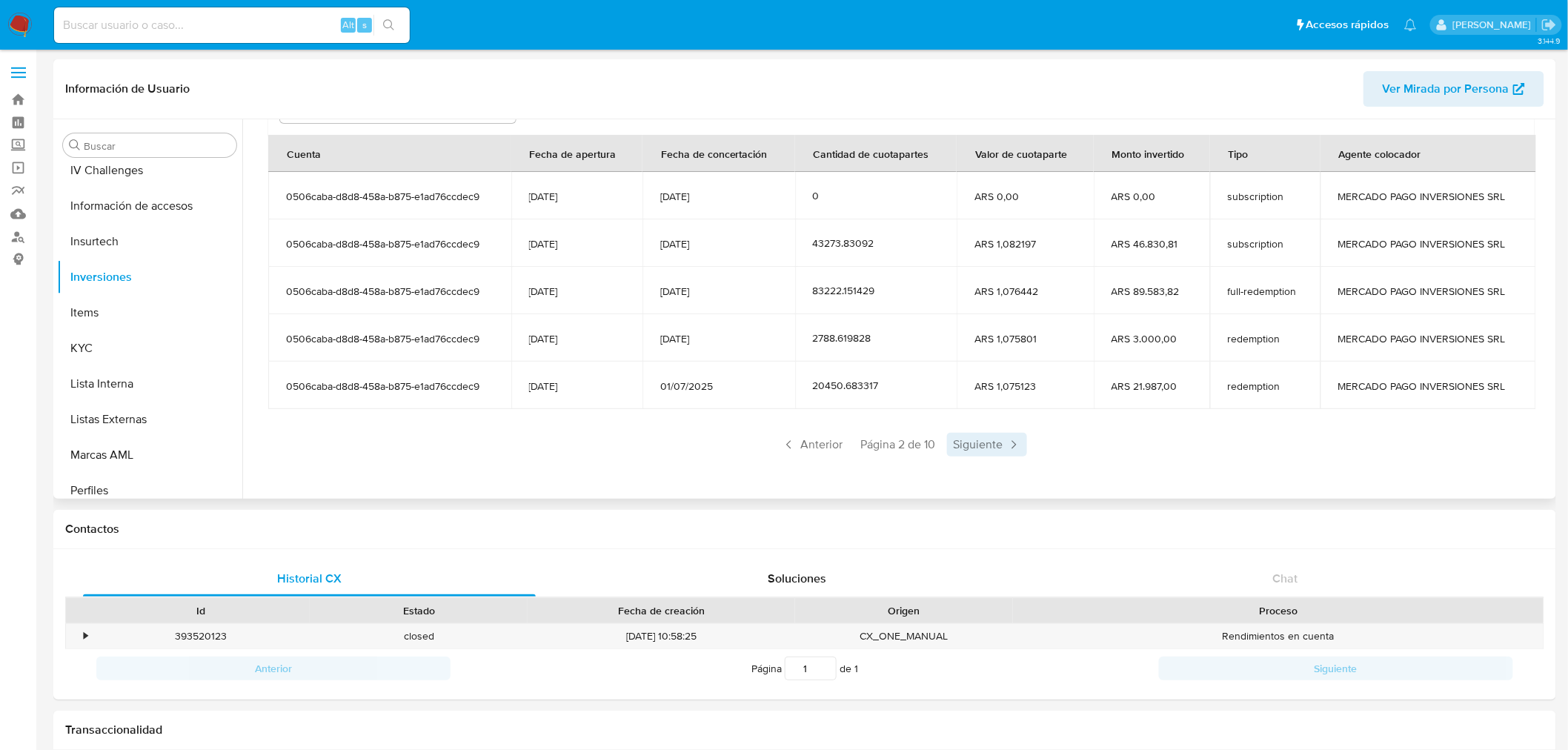 click on "Siguiente" at bounding box center (987, 445) 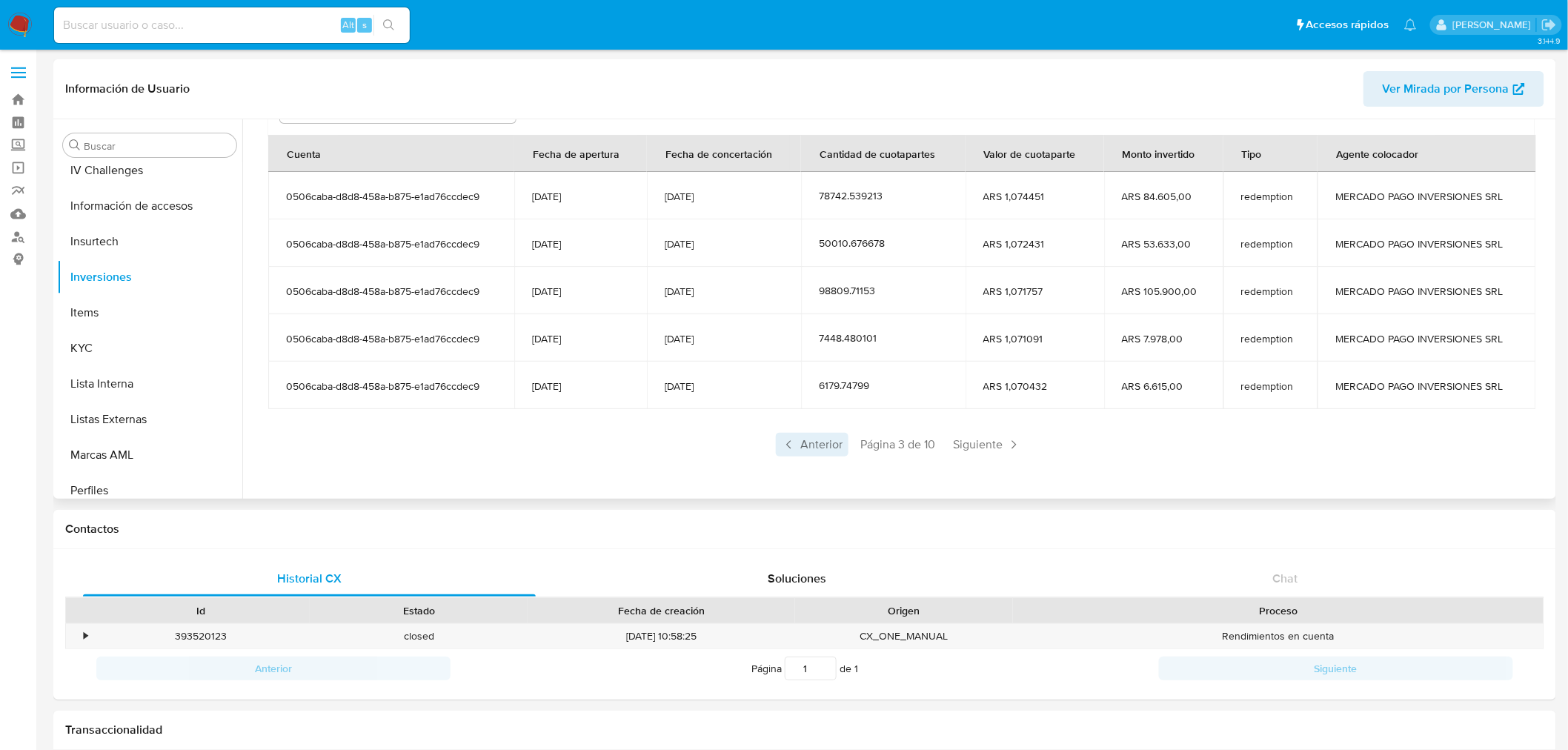 click on "Anterior" at bounding box center [812, 445] 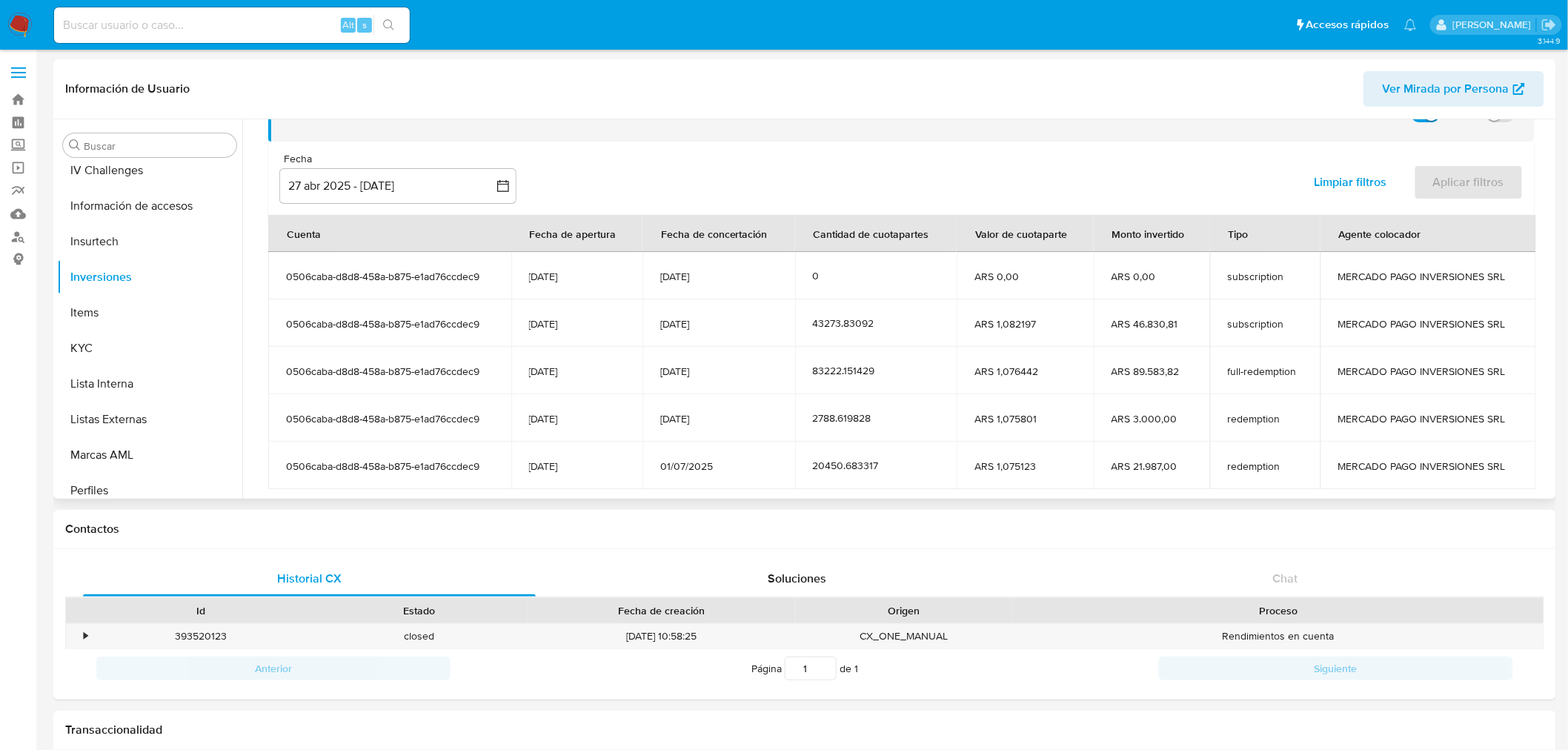 scroll, scrollTop: 182, scrollLeft: 0, axis: vertical 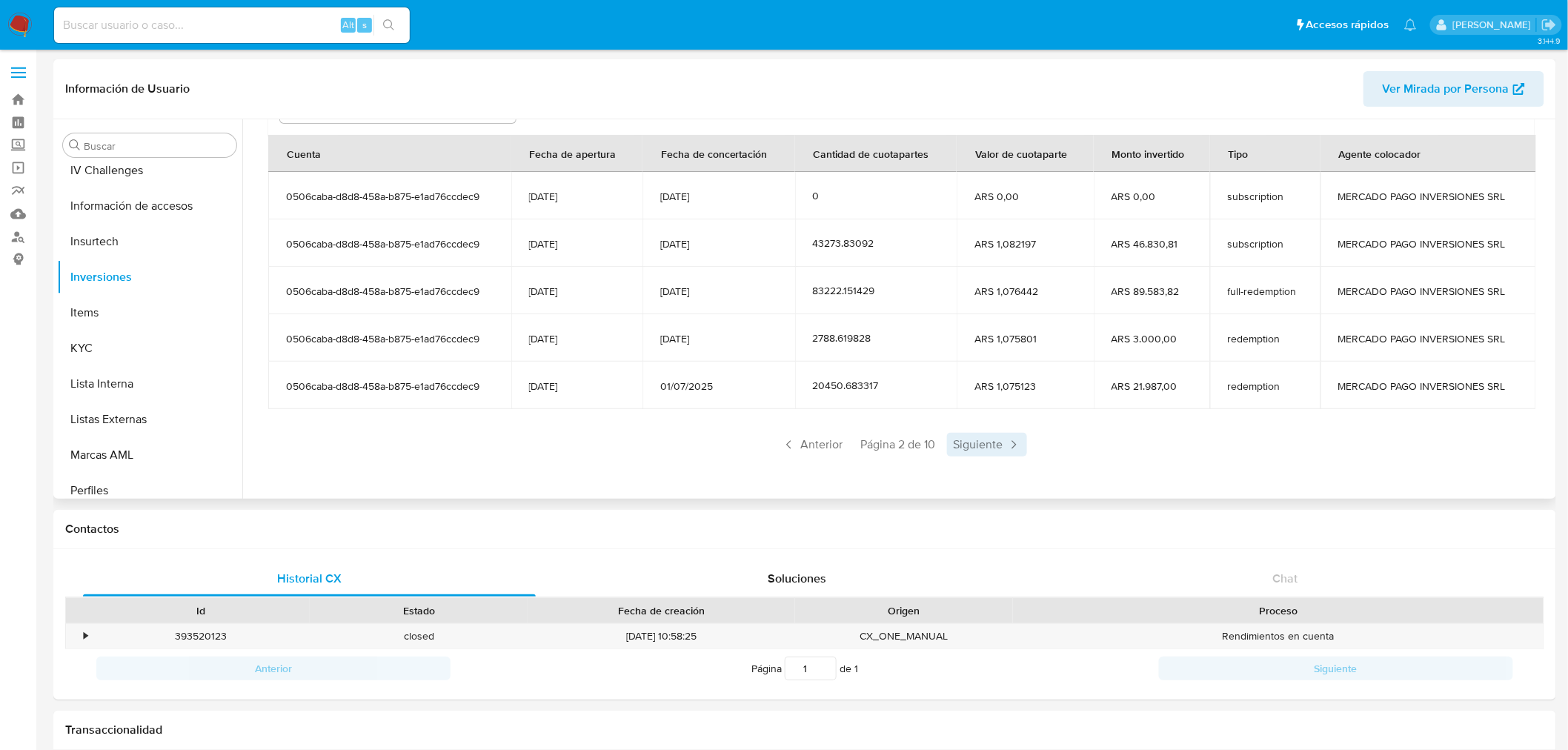 click on "Siguiente" at bounding box center [987, 445] 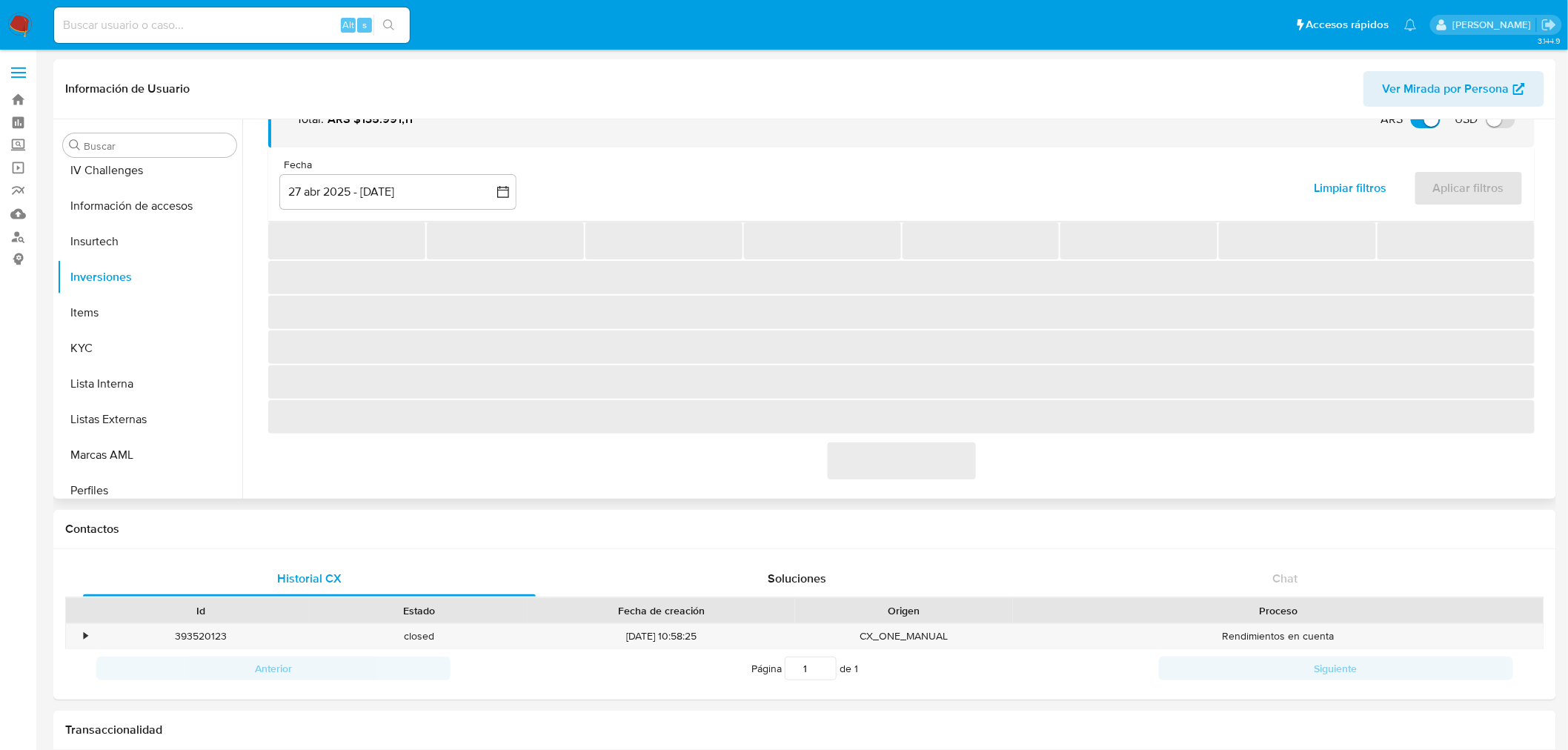 scroll, scrollTop: 182, scrollLeft: 0, axis: vertical 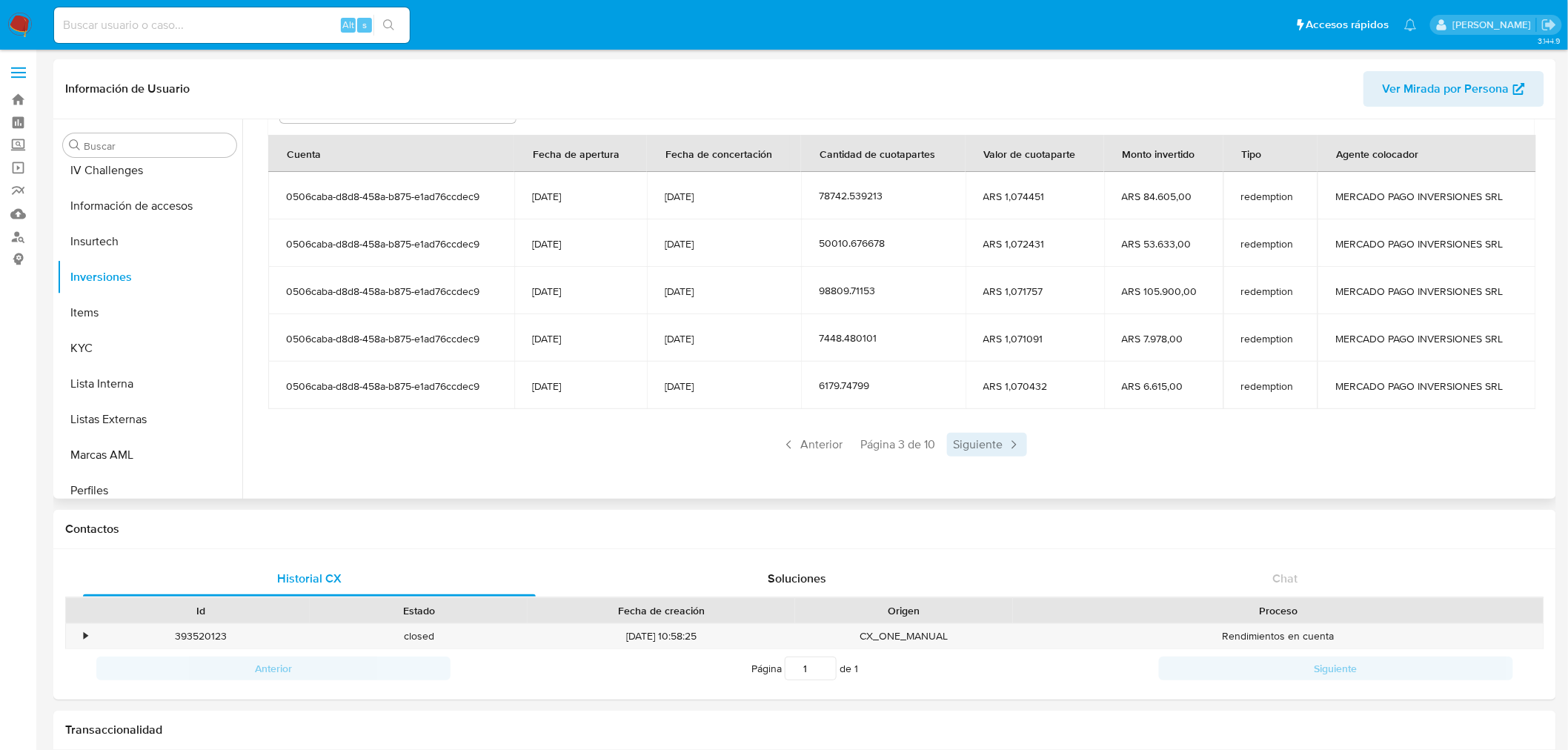 click on "Siguiente" at bounding box center (987, 445) 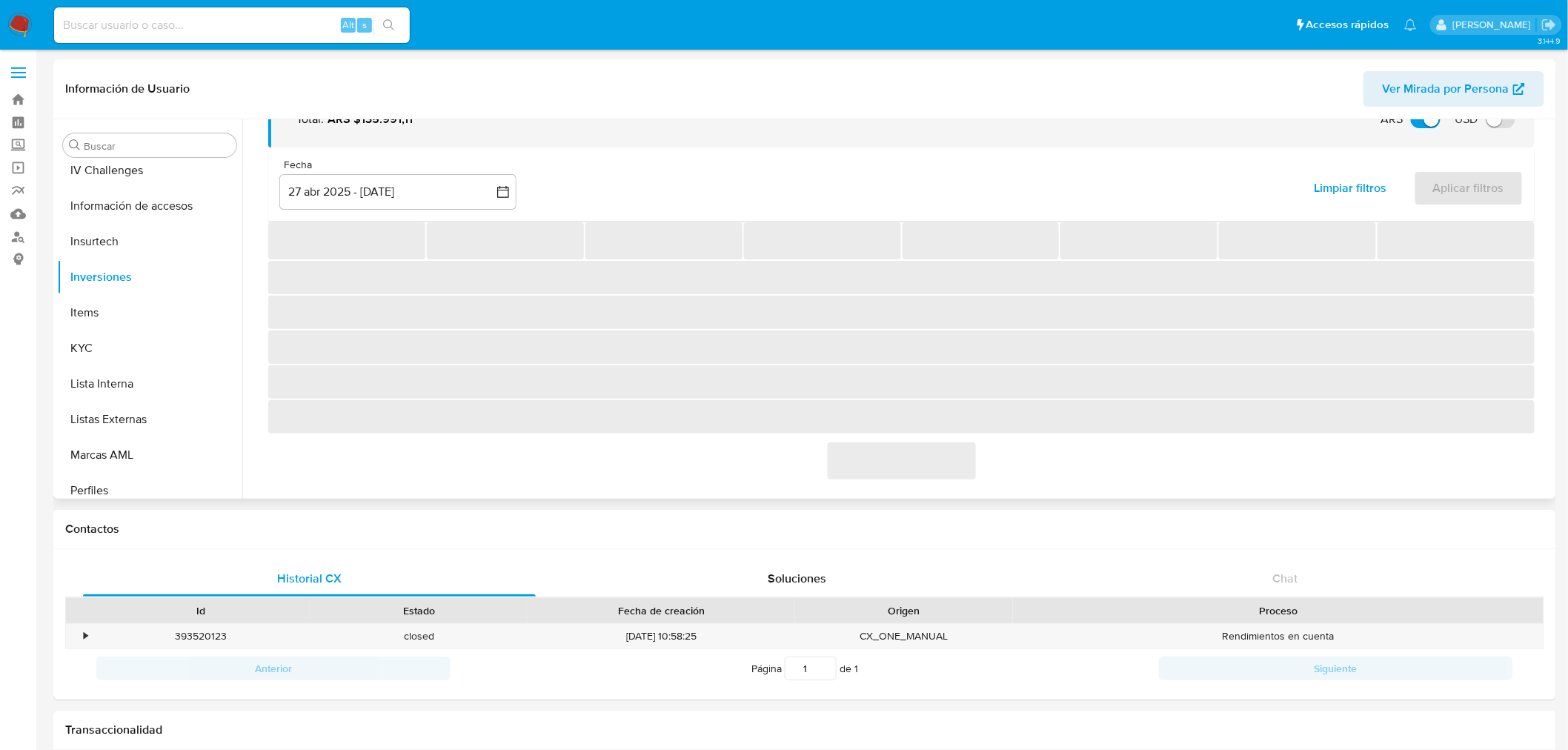scroll, scrollTop: 182, scrollLeft: 0, axis: vertical 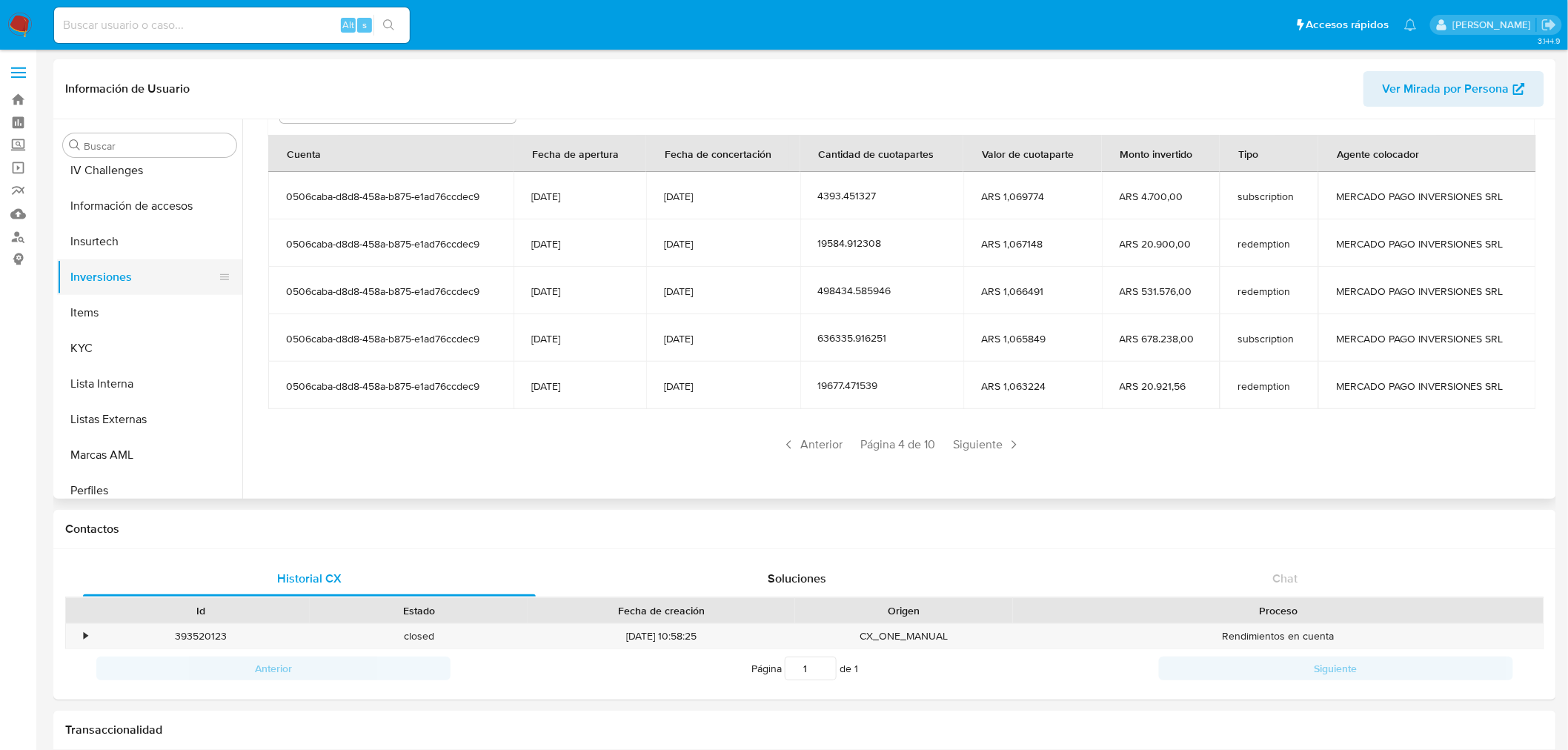 click on "Inversiones" at bounding box center [144, 277] 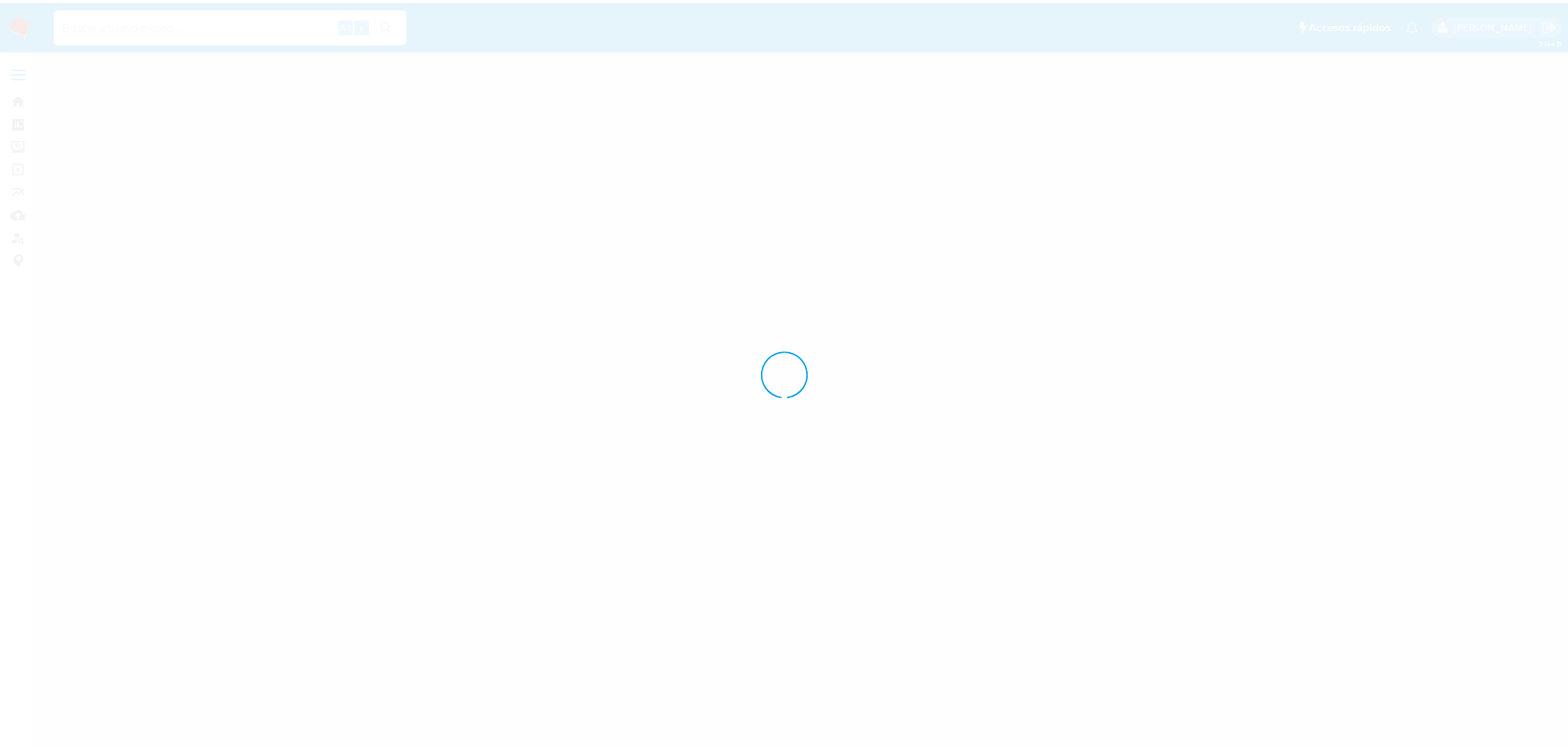 scroll, scrollTop: 0, scrollLeft: 0, axis: both 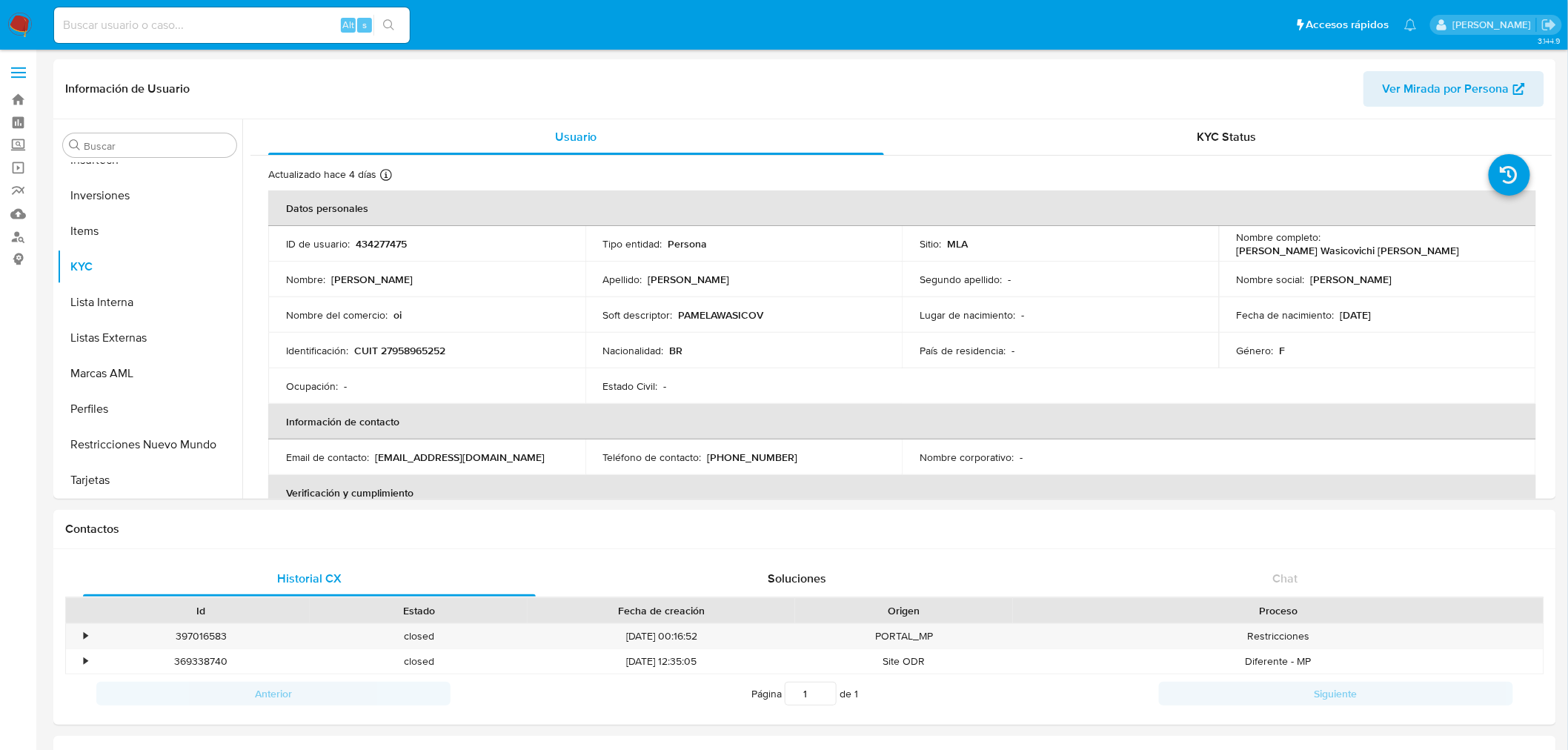 select on "10" 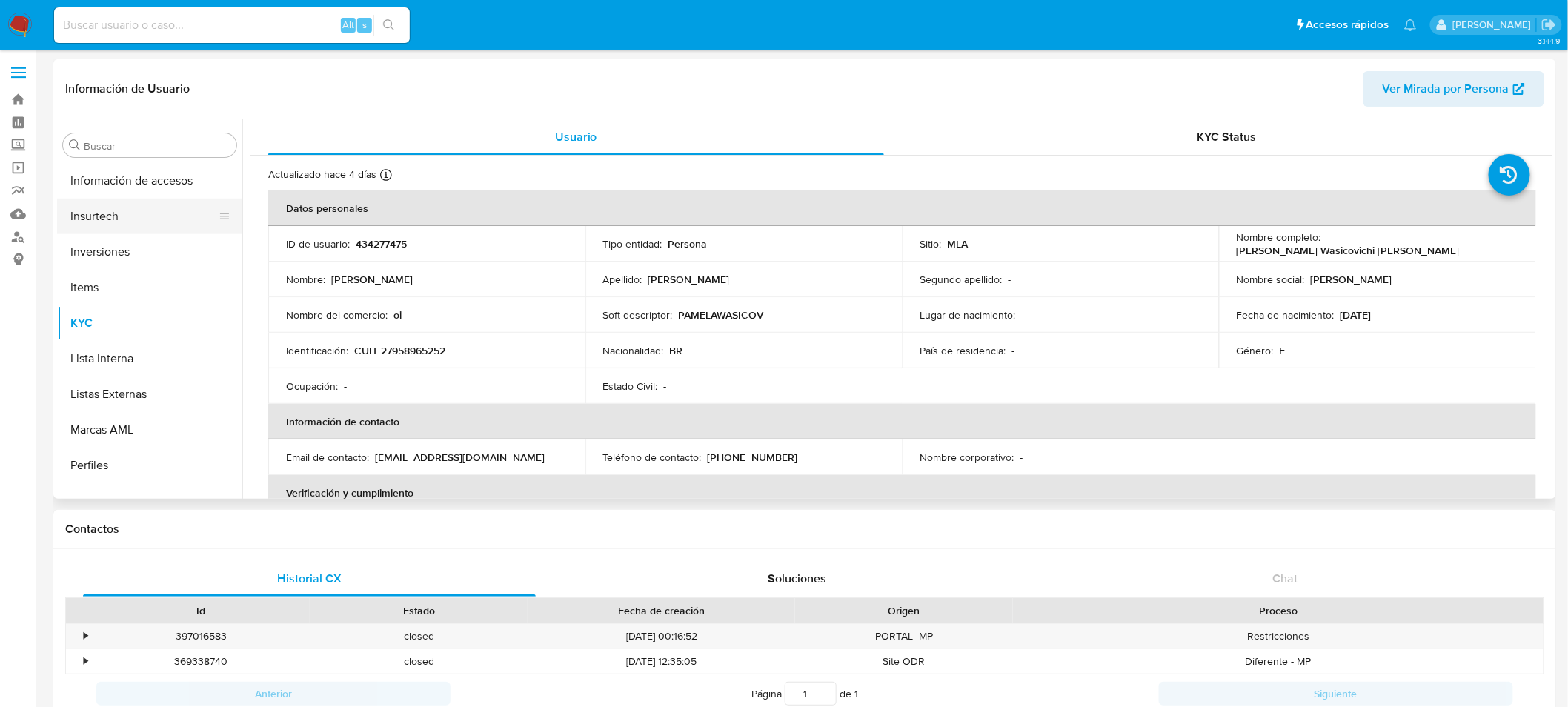 scroll, scrollTop: 579, scrollLeft: 0, axis: vertical 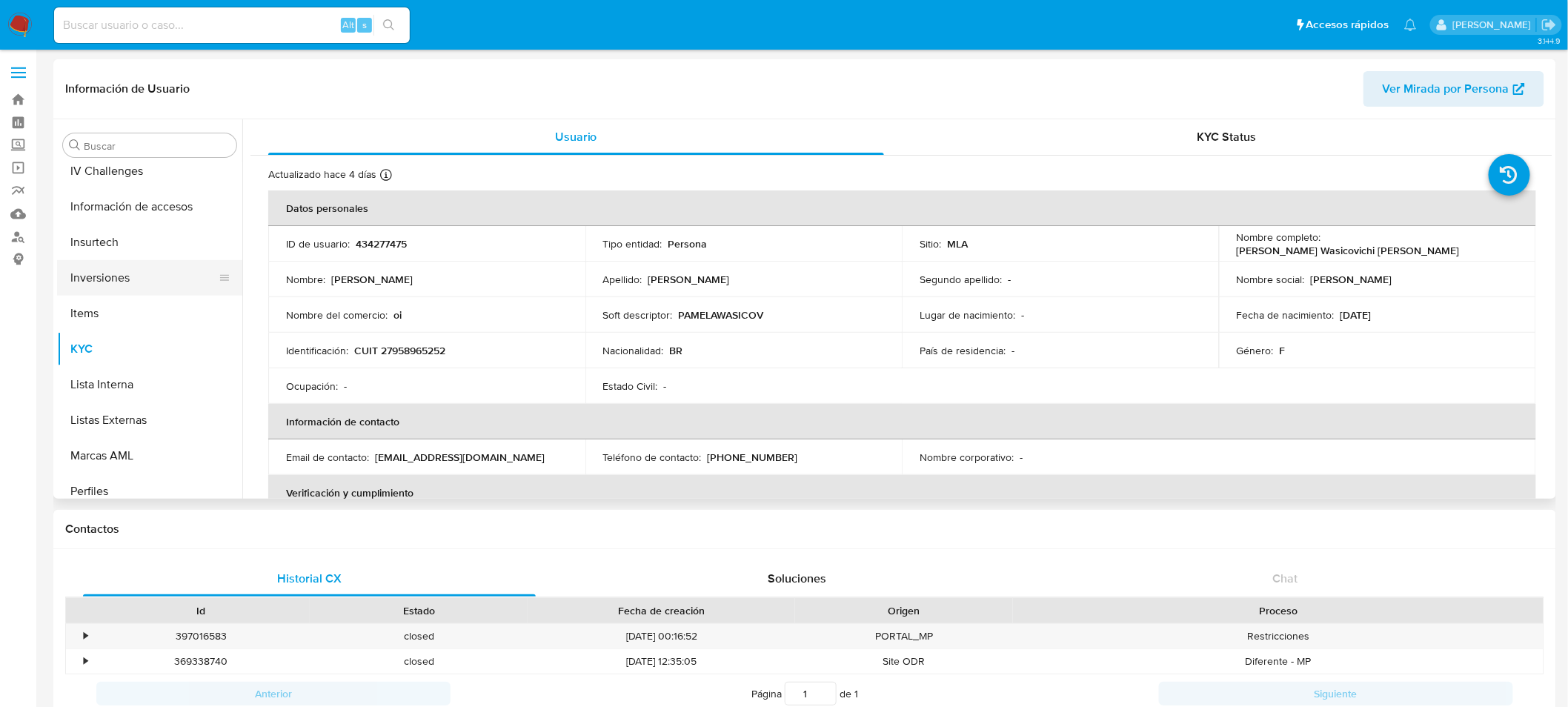 click on "Inversiones" at bounding box center (144, 278) 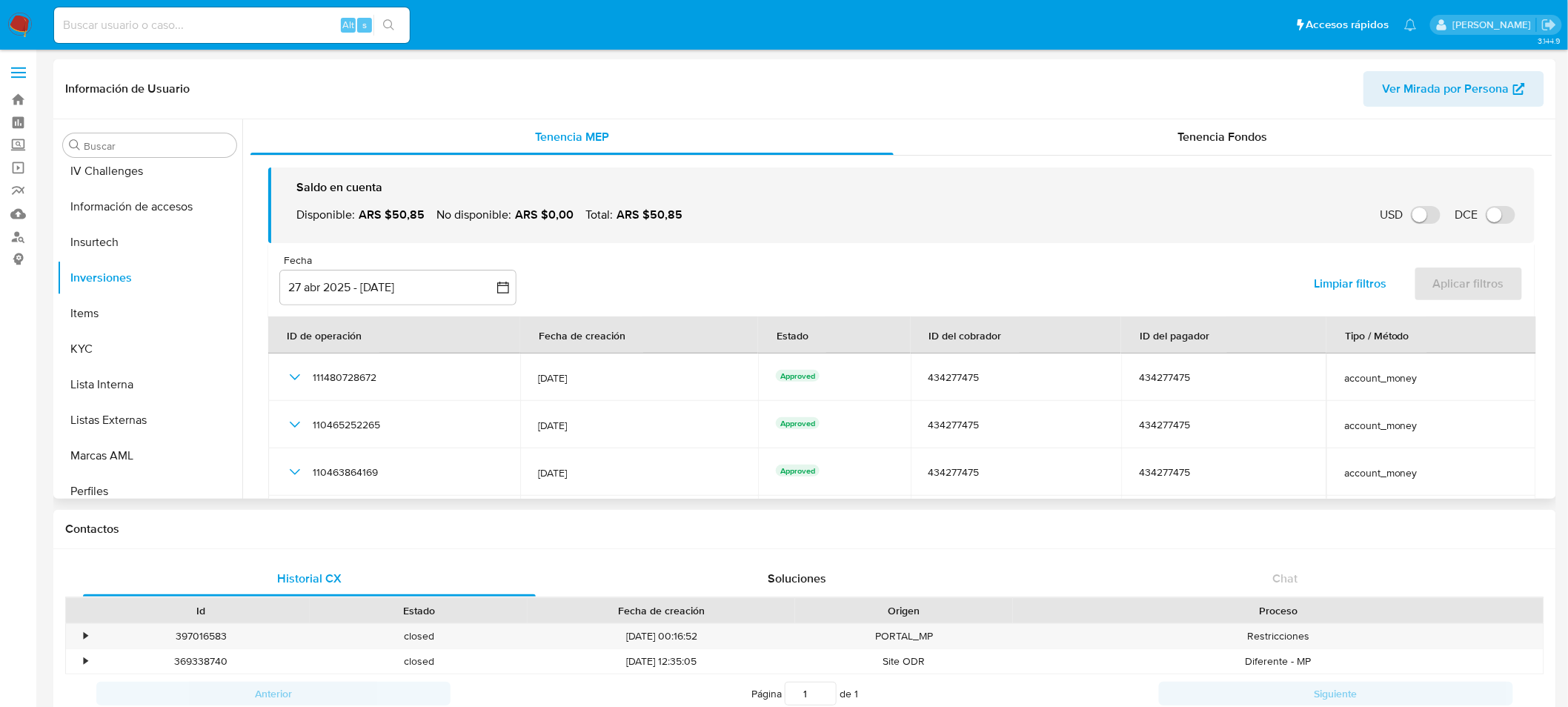 scroll, scrollTop: 82, scrollLeft: 0, axis: vertical 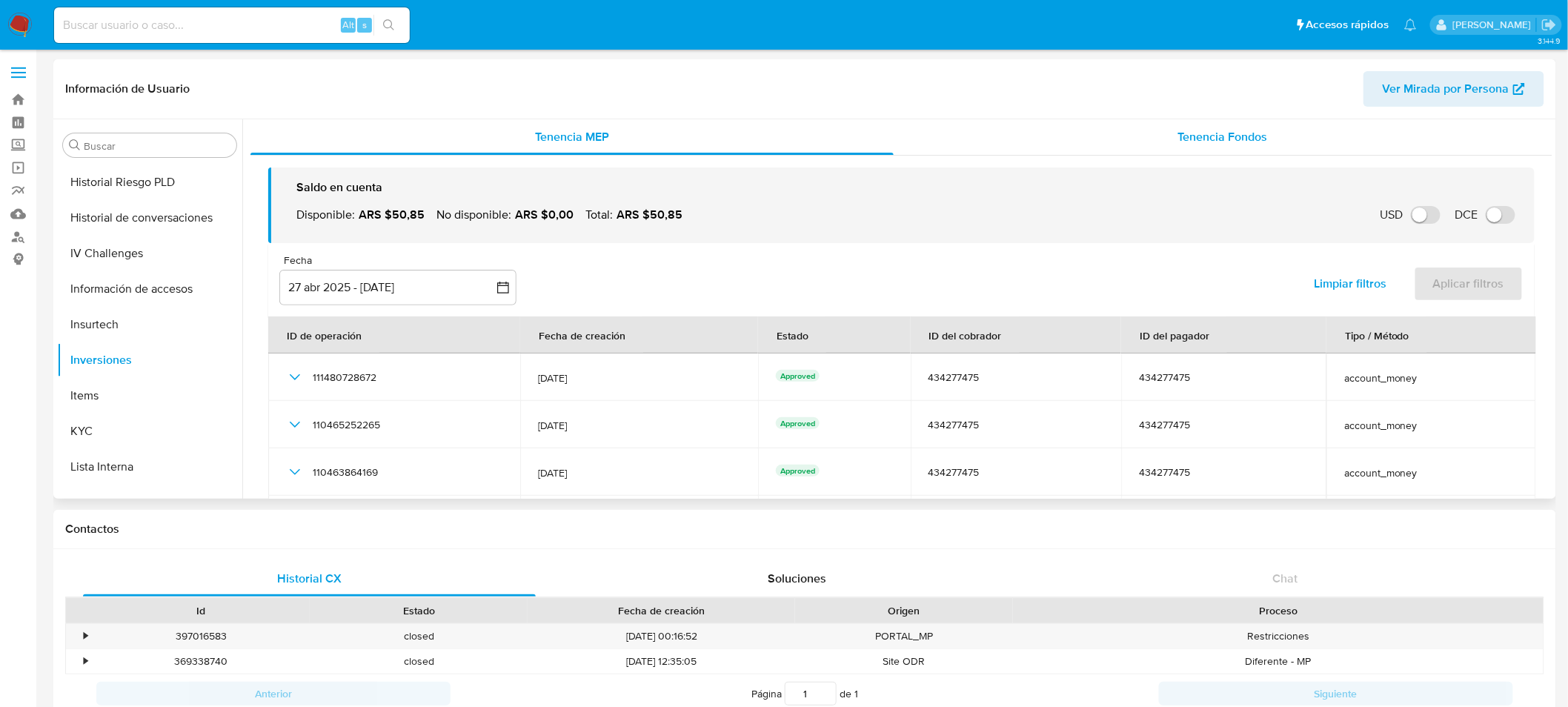 click on "Tenencia Fondos" at bounding box center (1223, 136) 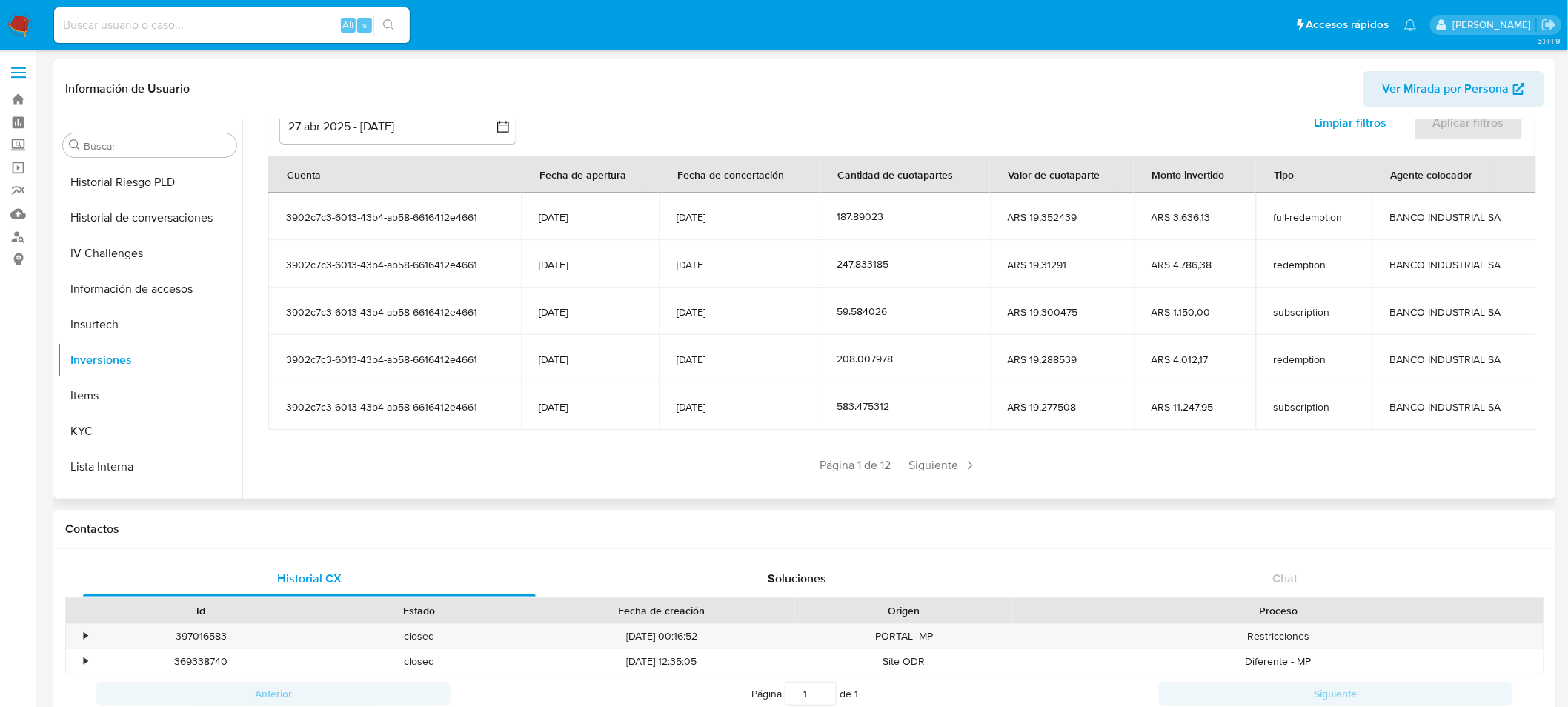 scroll, scrollTop: 165, scrollLeft: 0, axis: vertical 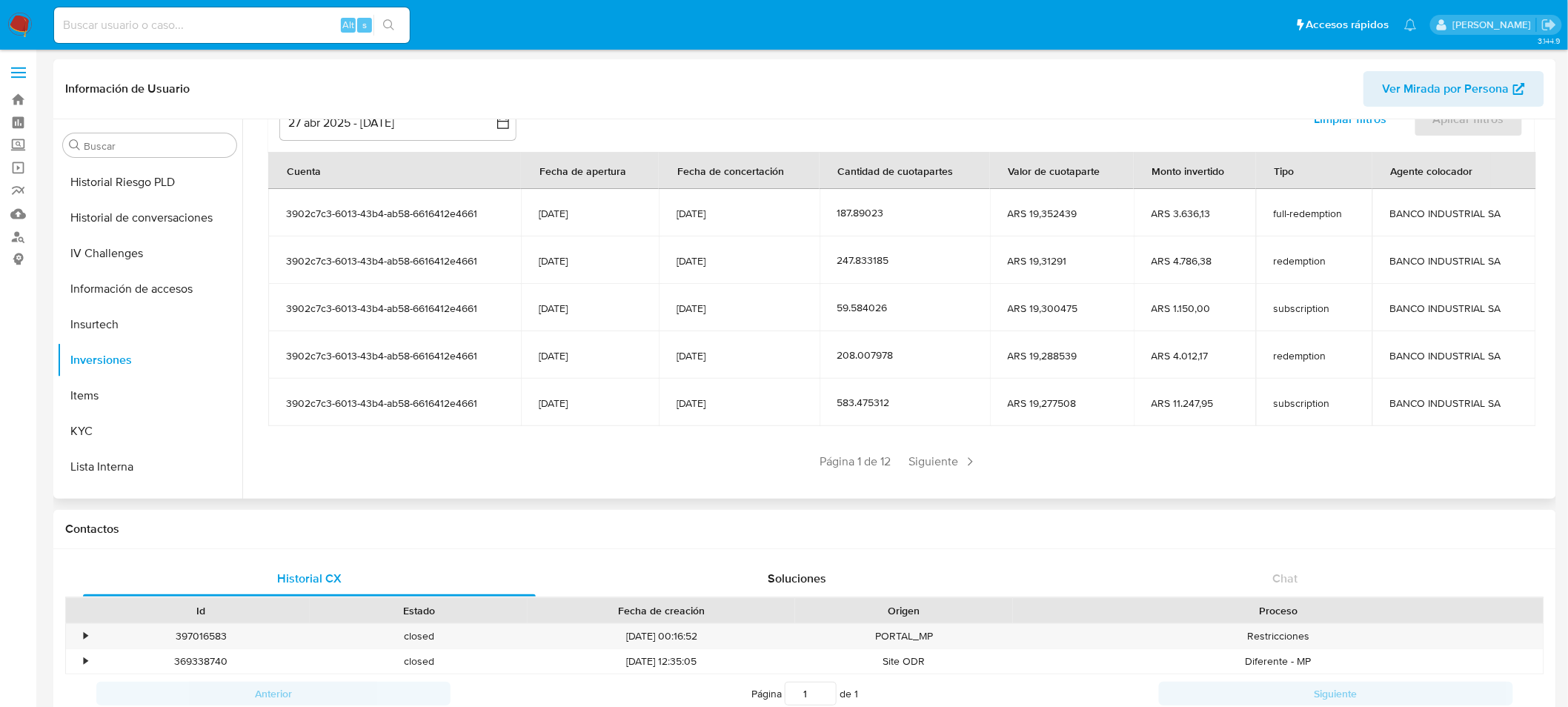 drag, startPoint x: 287, startPoint y: 208, endPoint x: 484, endPoint y: 208, distance: 197 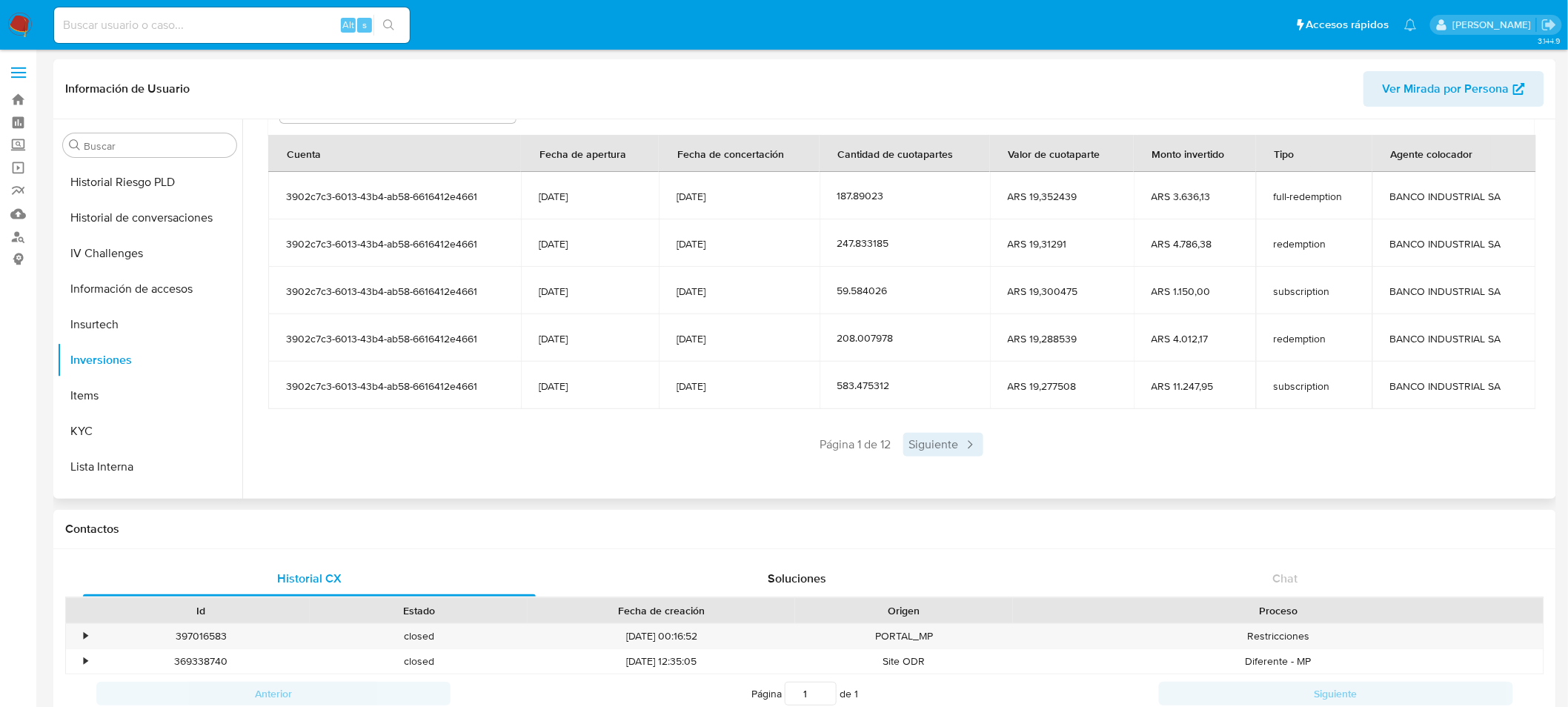 click on "Siguiente" at bounding box center [943, 445] 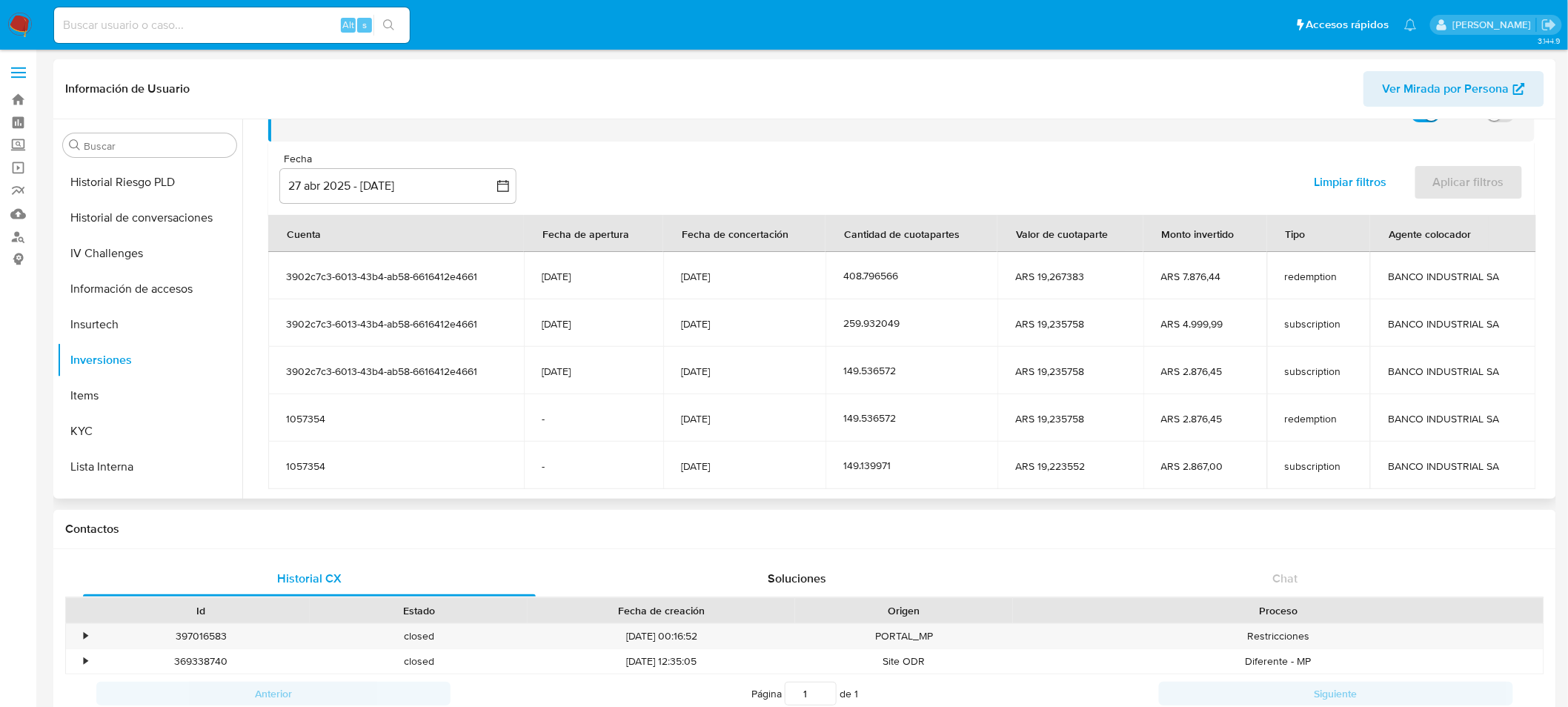 scroll, scrollTop: 182, scrollLeft: 0, axis: vertical 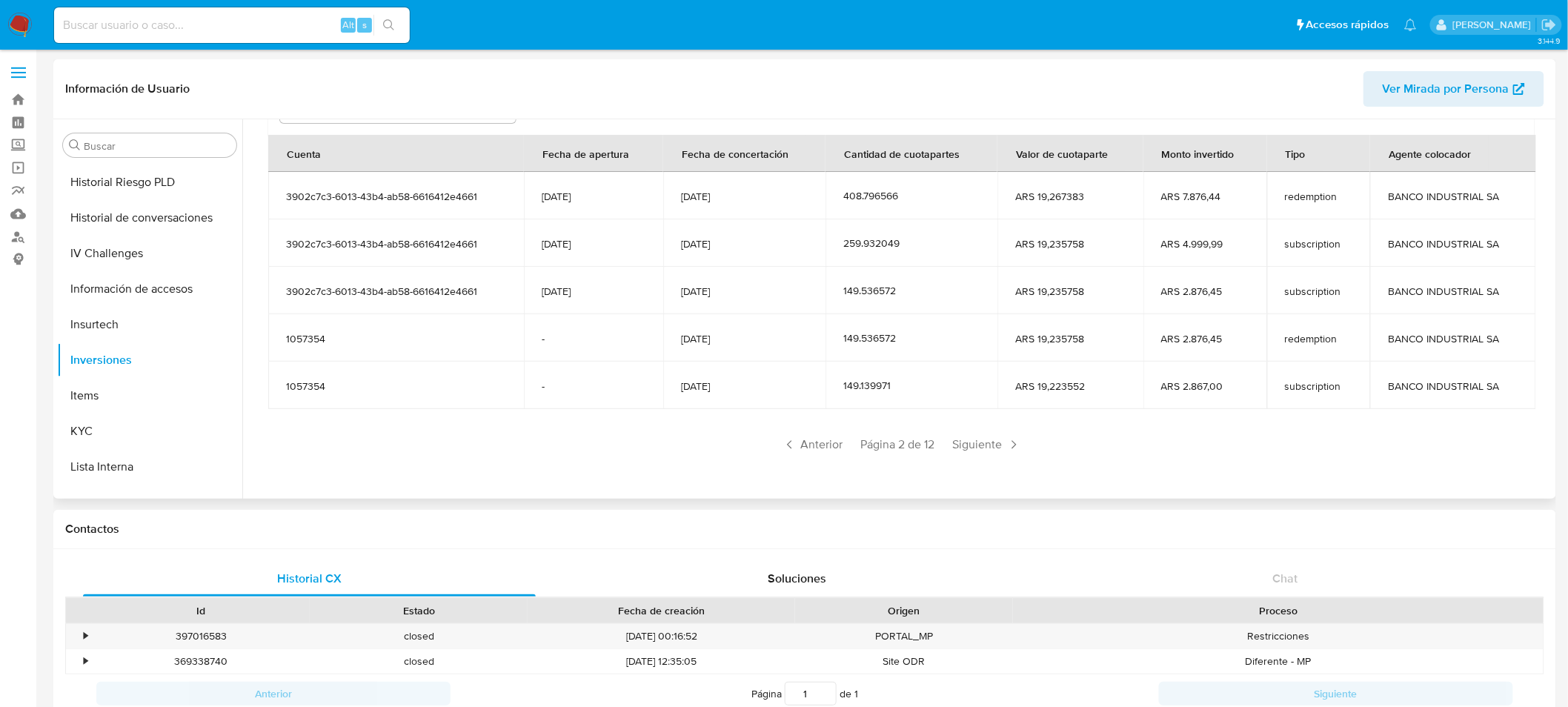 drag, startPoint x: 317, startPoint y: 339, endPoint x: 295, endPoint y: 336, distance: 22.203603 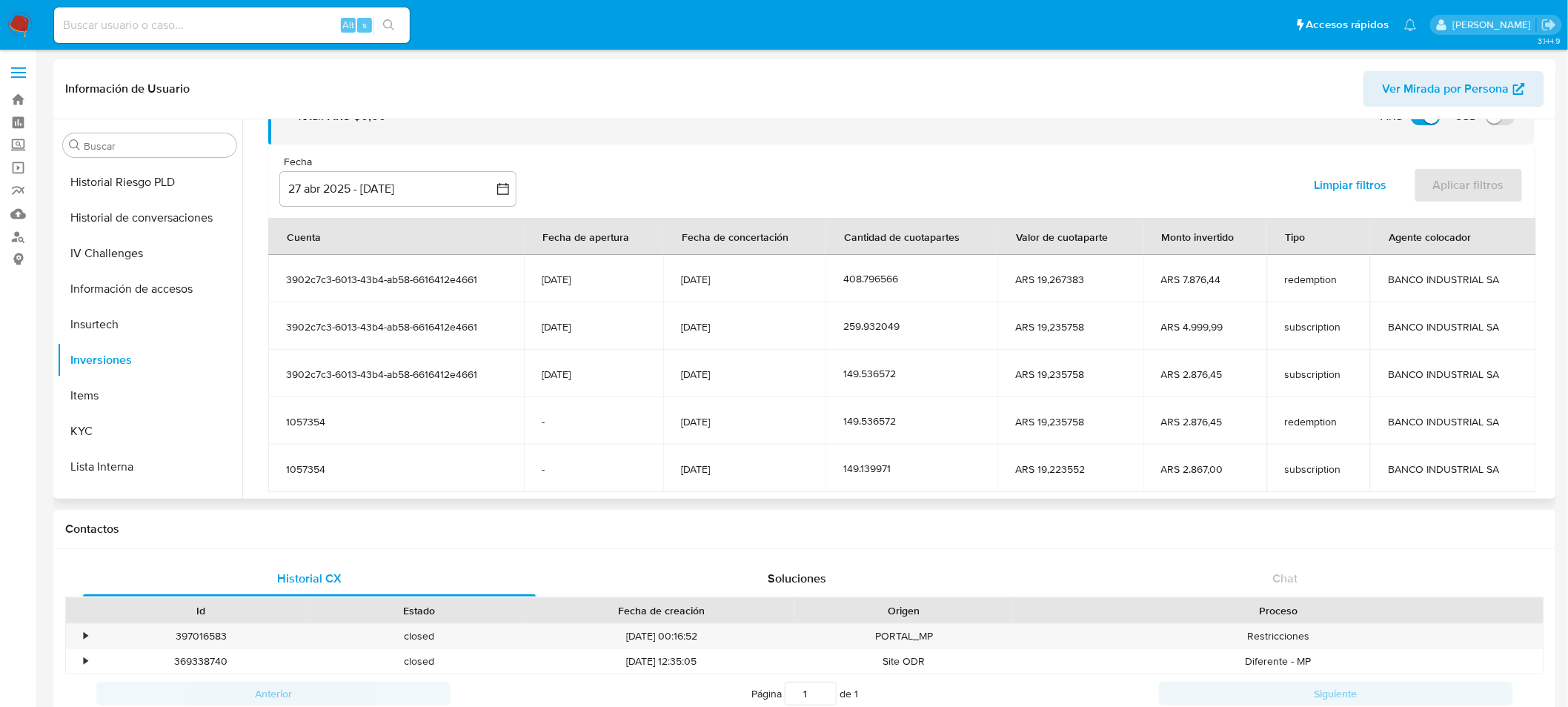 scroll, scrollTop: 165, scrollLeft: 0, axis: vertical 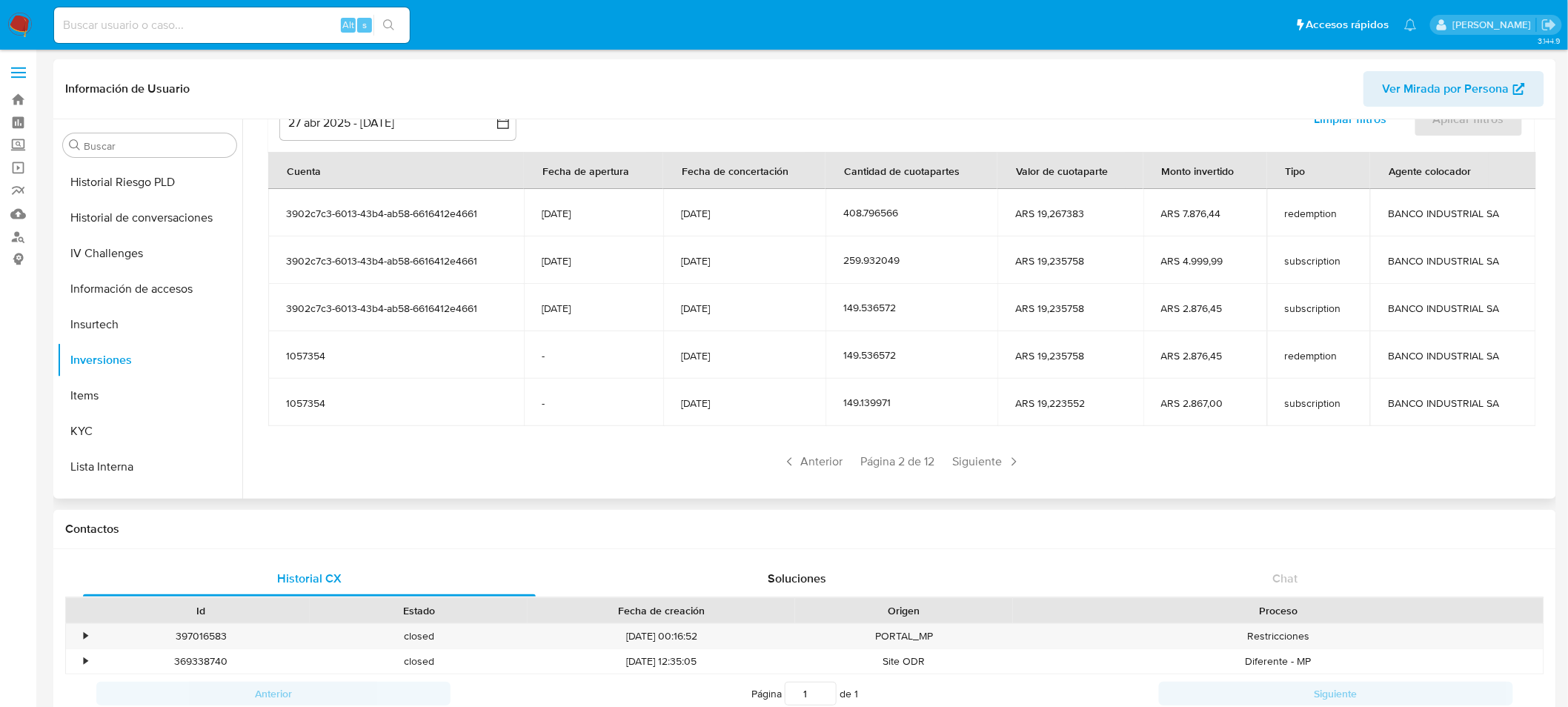 drag, startPoint x: 1498, startPoint y: 307, endPoint x: 1381, endPoint y: 300, distance: 117.20921 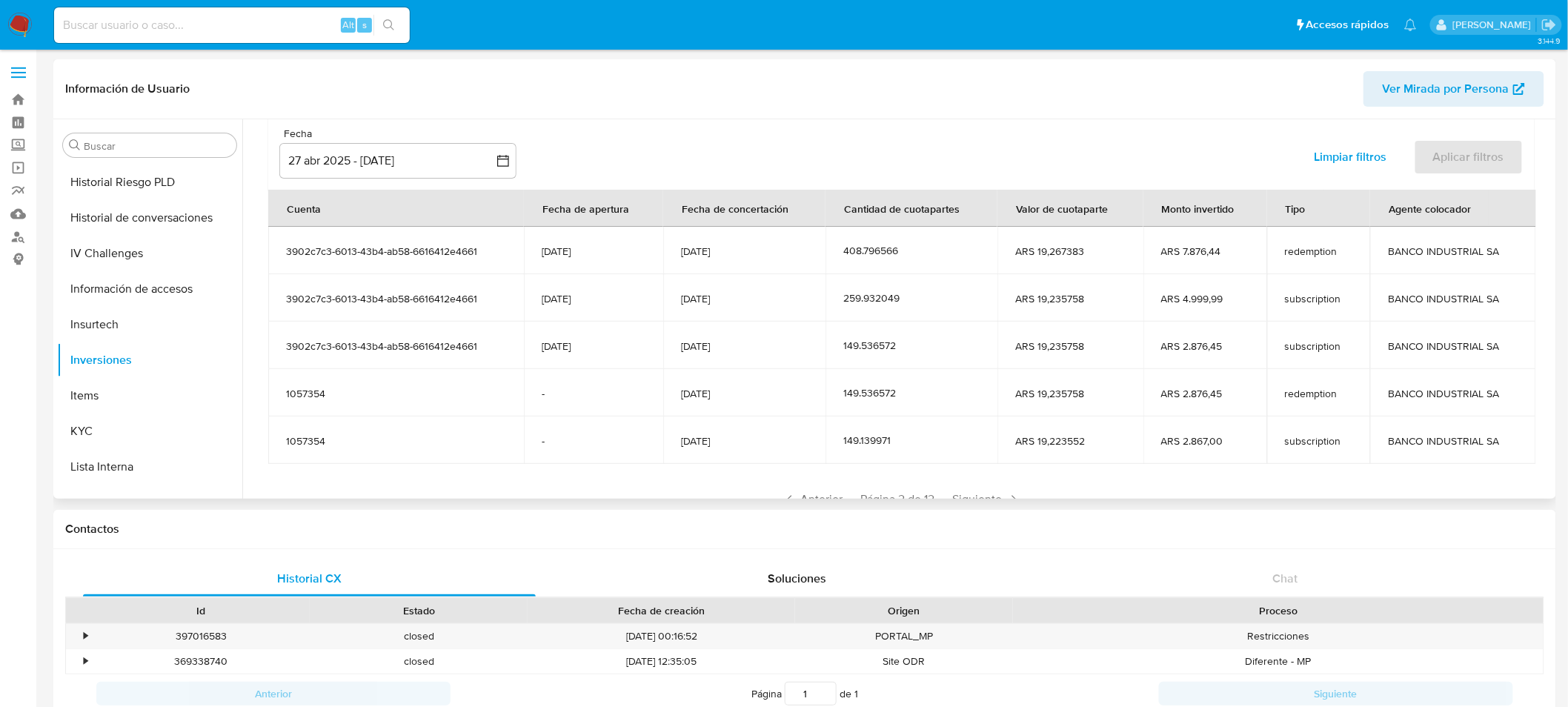 scroll, scrollTop: 165, scrollLeft: 0, axis: vertical 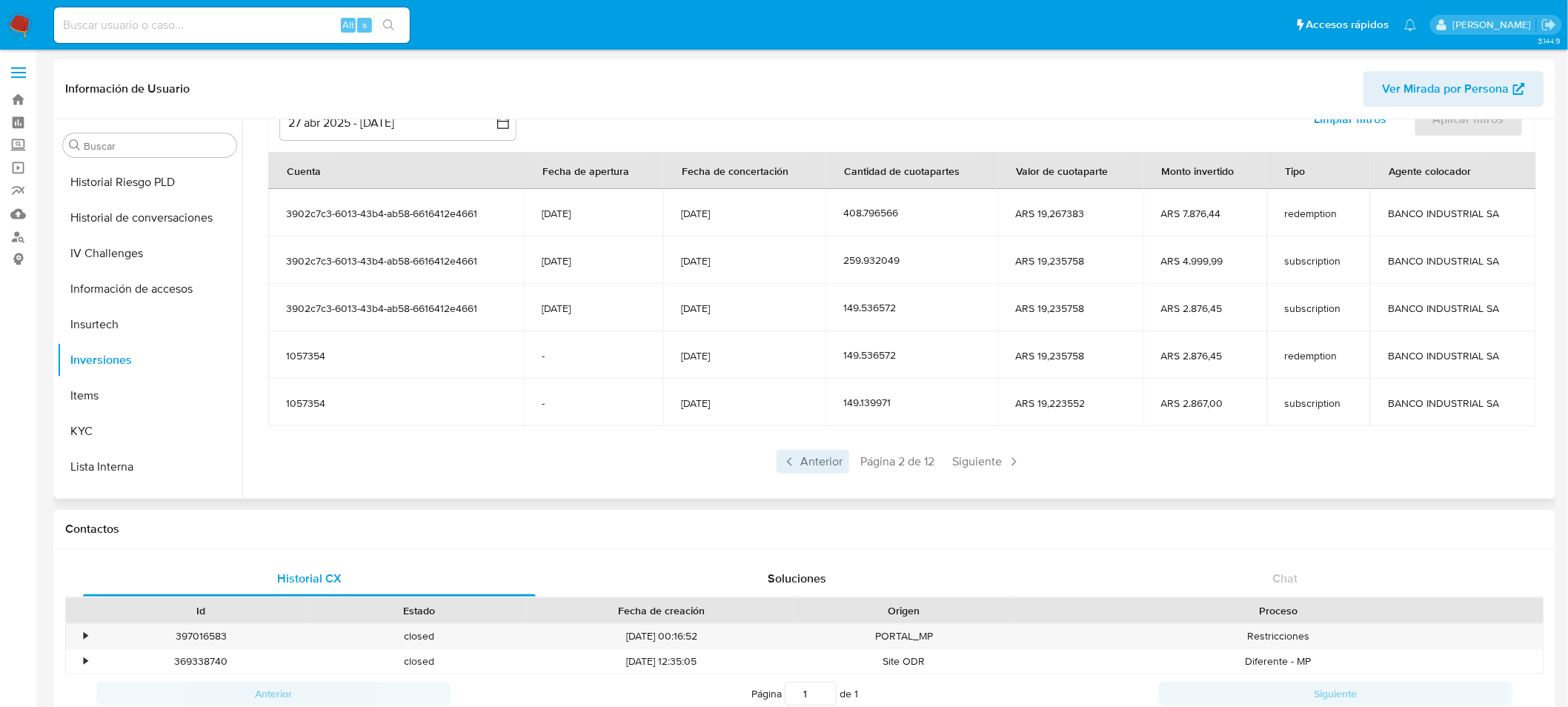 click on "Anterior" at bounding box center [813, 462] 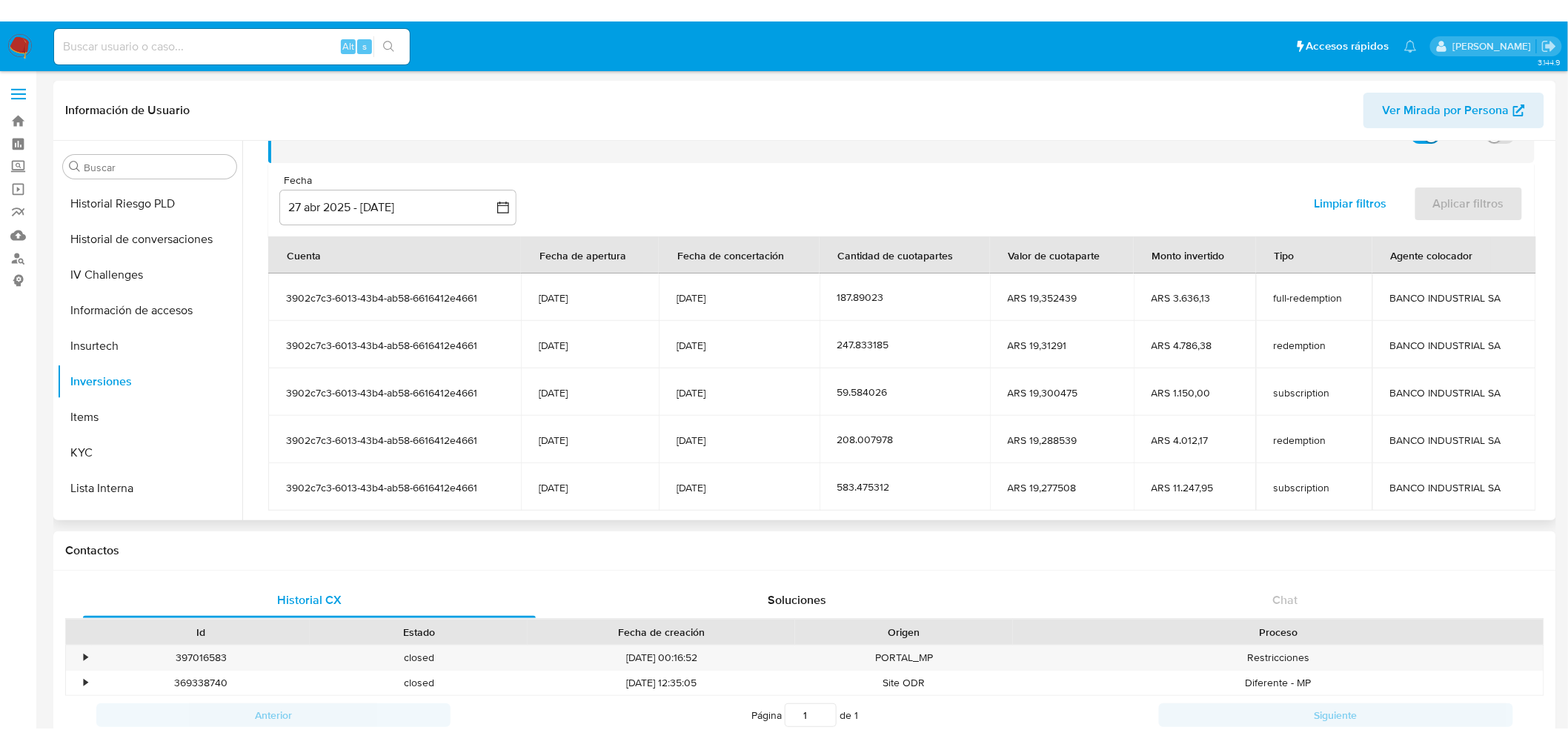 scroll, scrollTop: 165, scrollLeft: 0, axis: vertical 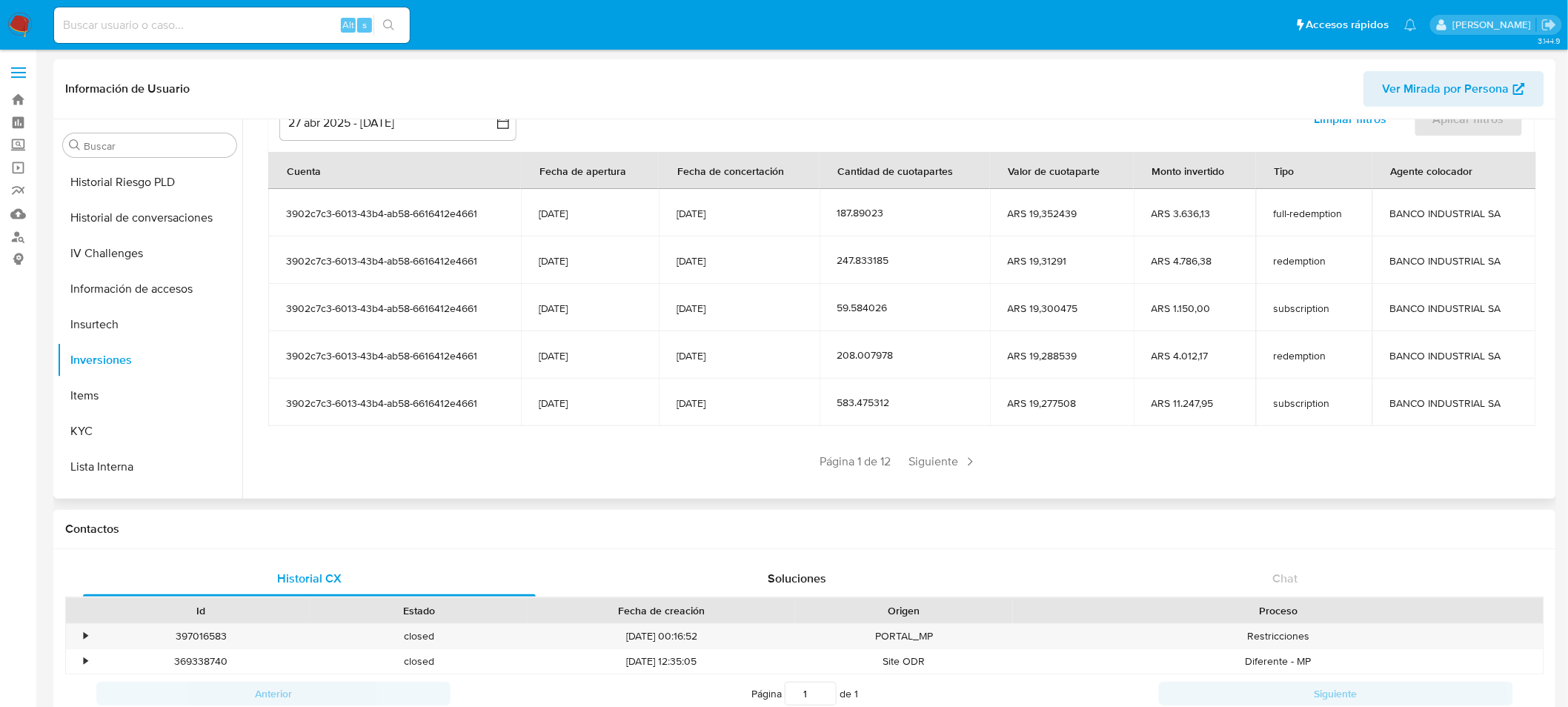 drag, startPoint x: 744, startPoint y: 405, endPoint x: 671, endPoint y: 210, distance: 208.21623 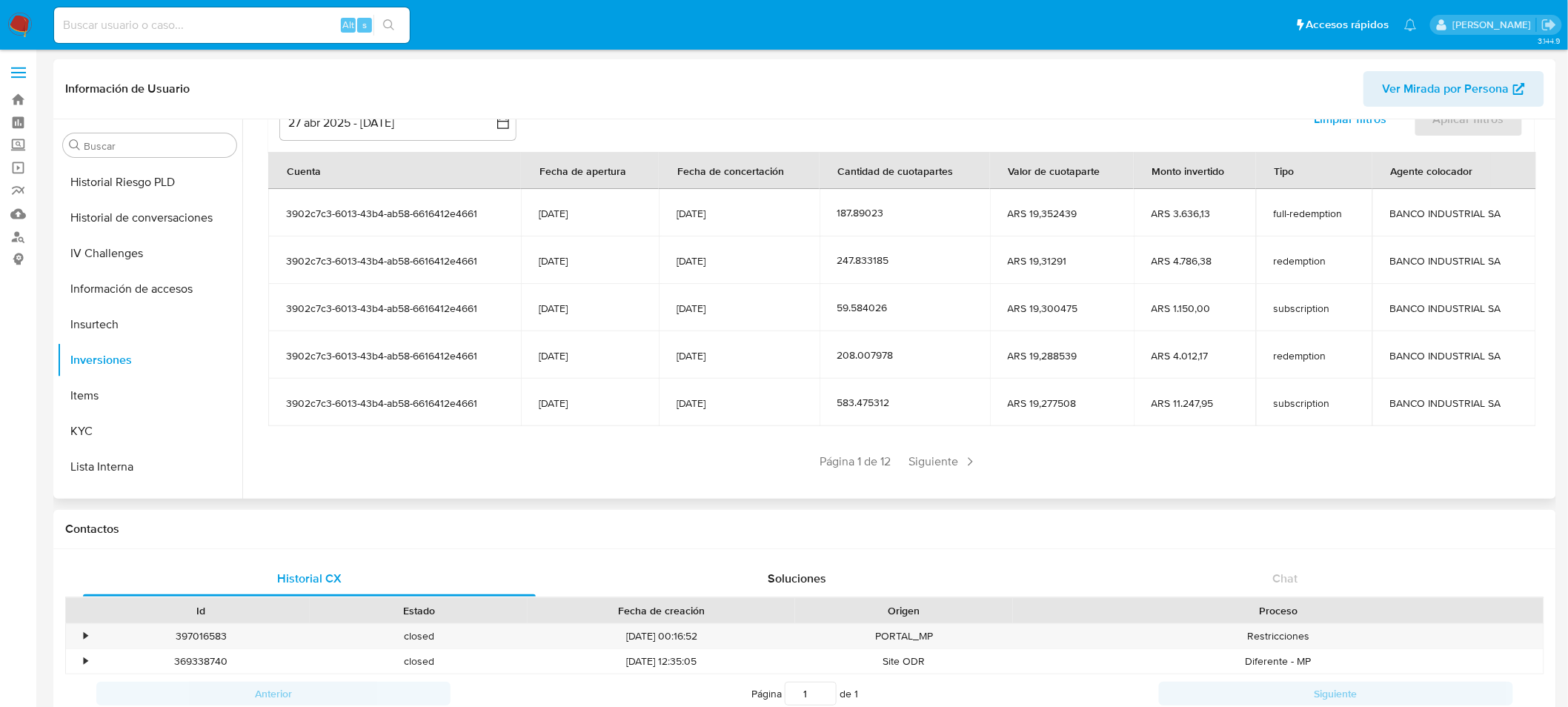 drag, startPoint x: 1338, startPoint y: 219, endPoint x: 282, endPoint y: 210, distance: 1056.0384 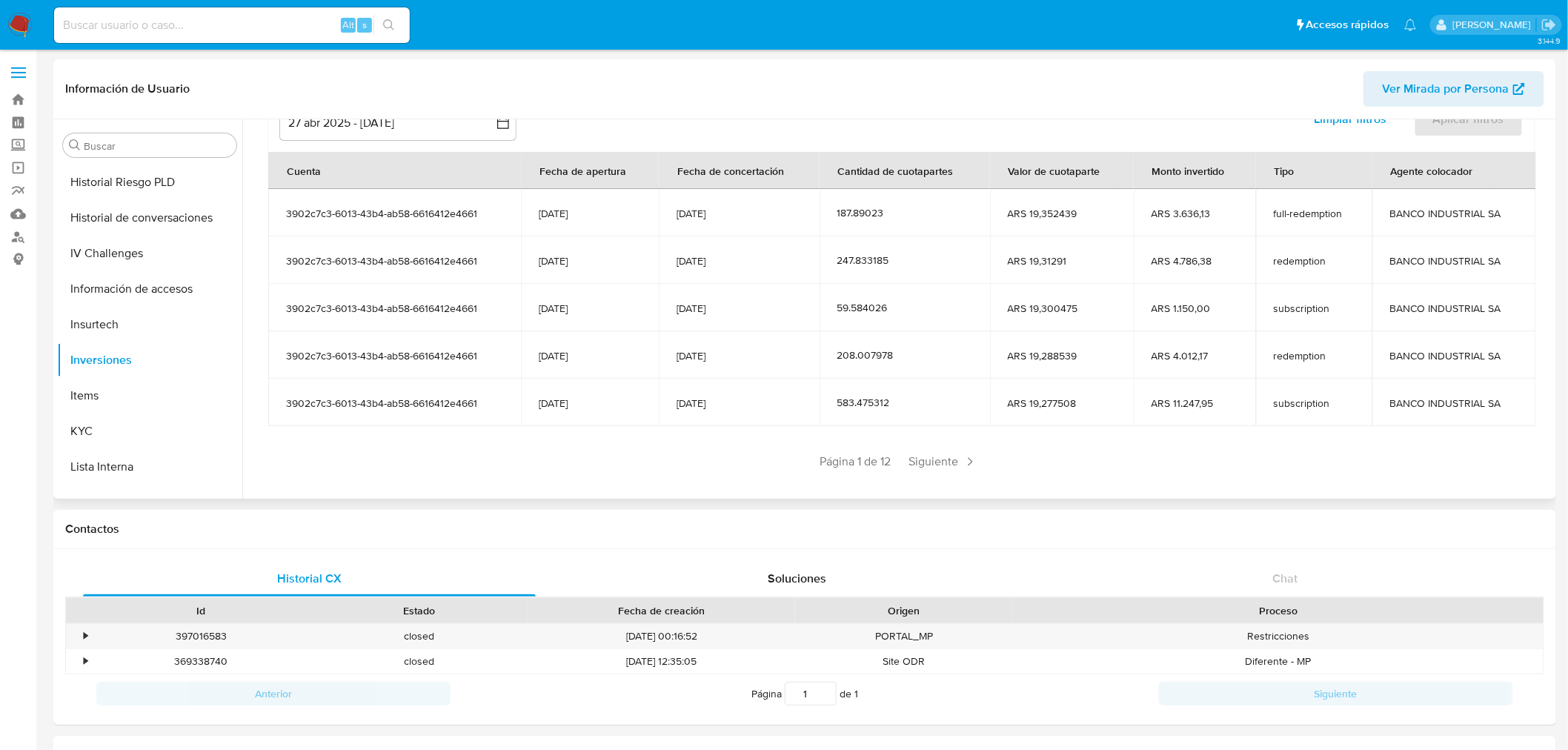 drag, startPoint x: 1386, startPoint y: 173, endPoint x: 1495, endPoint y: 399, distance: 250.9123 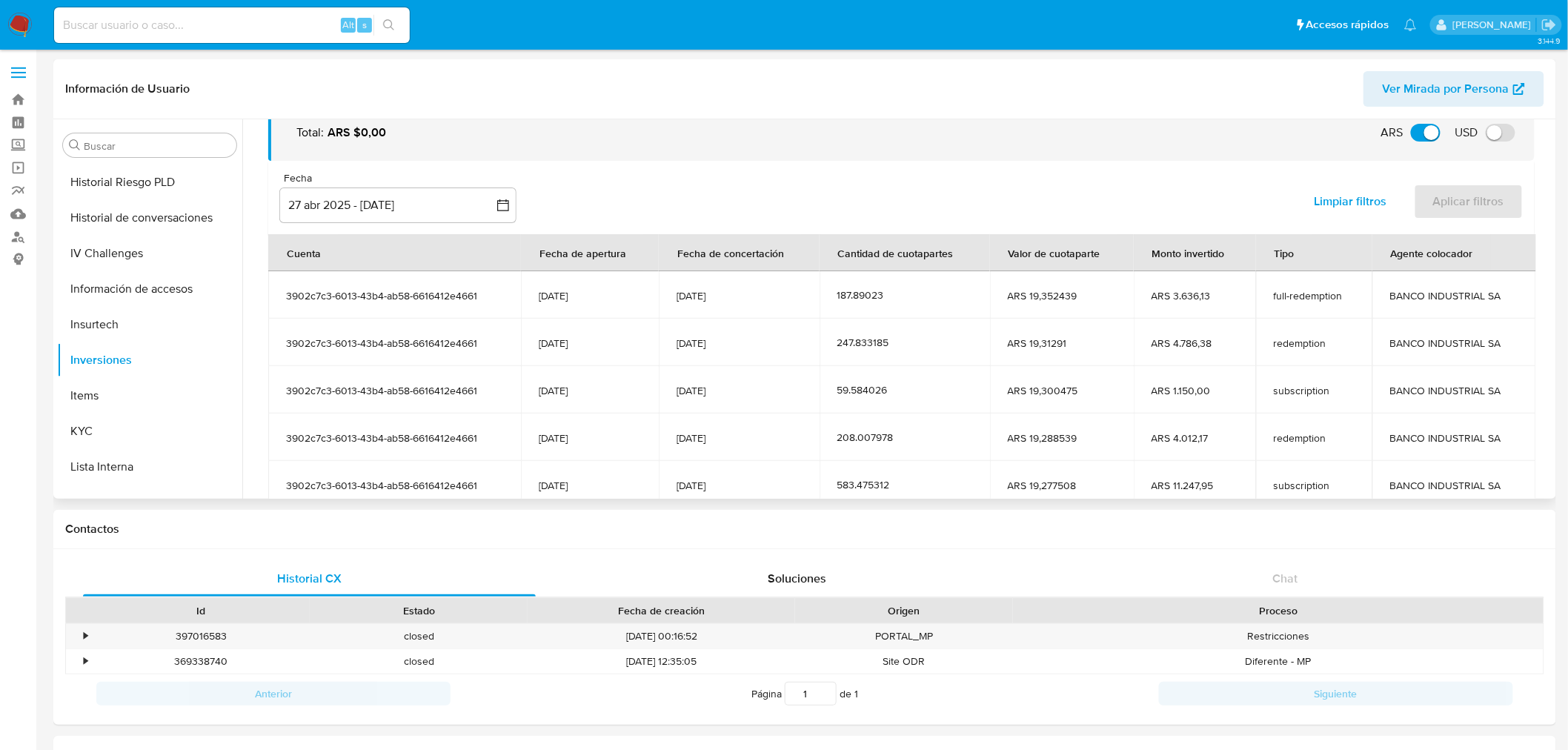 click on "Fecha inputDatePicker 27 abr 2025 - 25 jul 2025 27-04-2025:25-07-2025 Limpiar filtros Aplicar filtros" at bounding box center [901, 197] 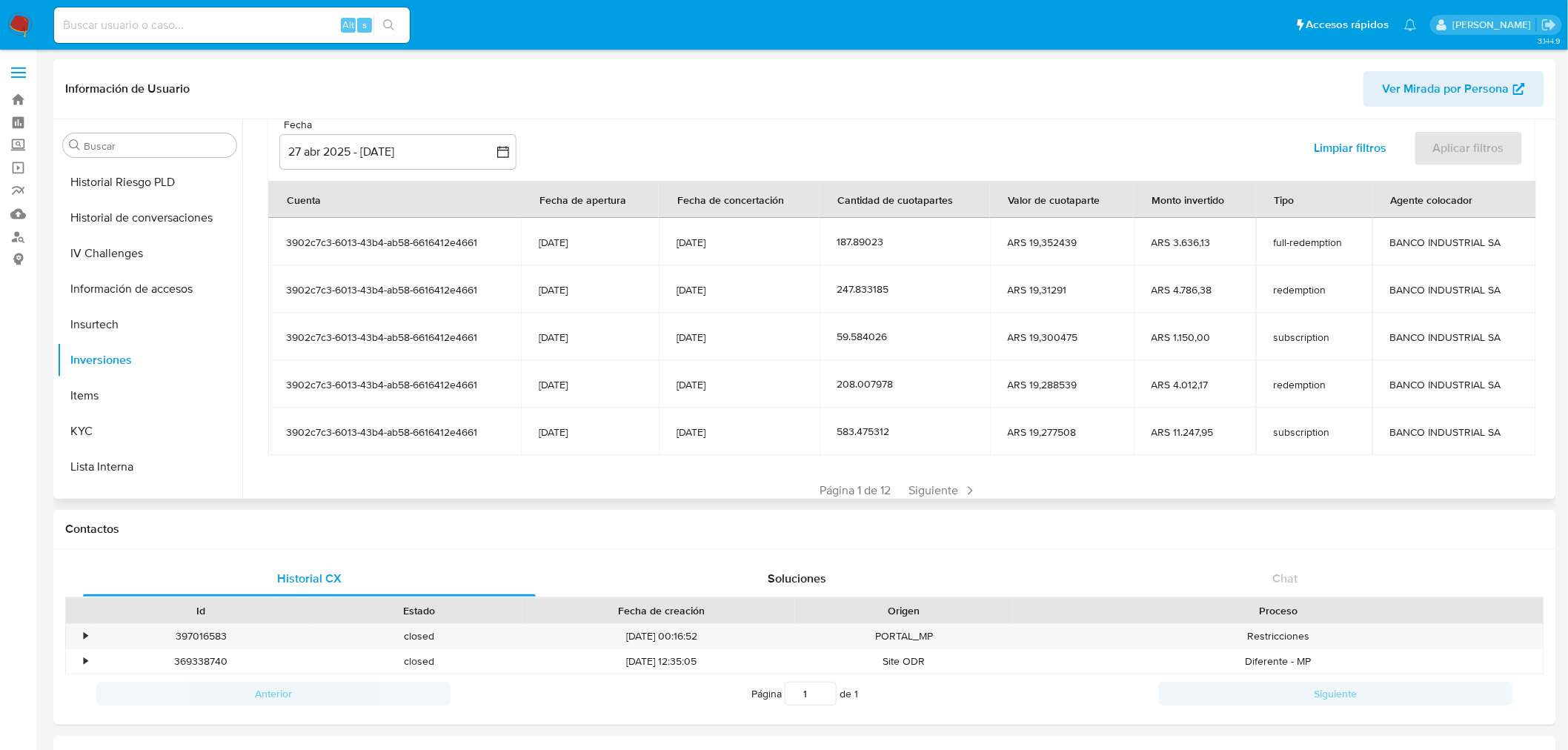 scroll, scrollTop: 165, scrollLeft: 0, axis: vertical 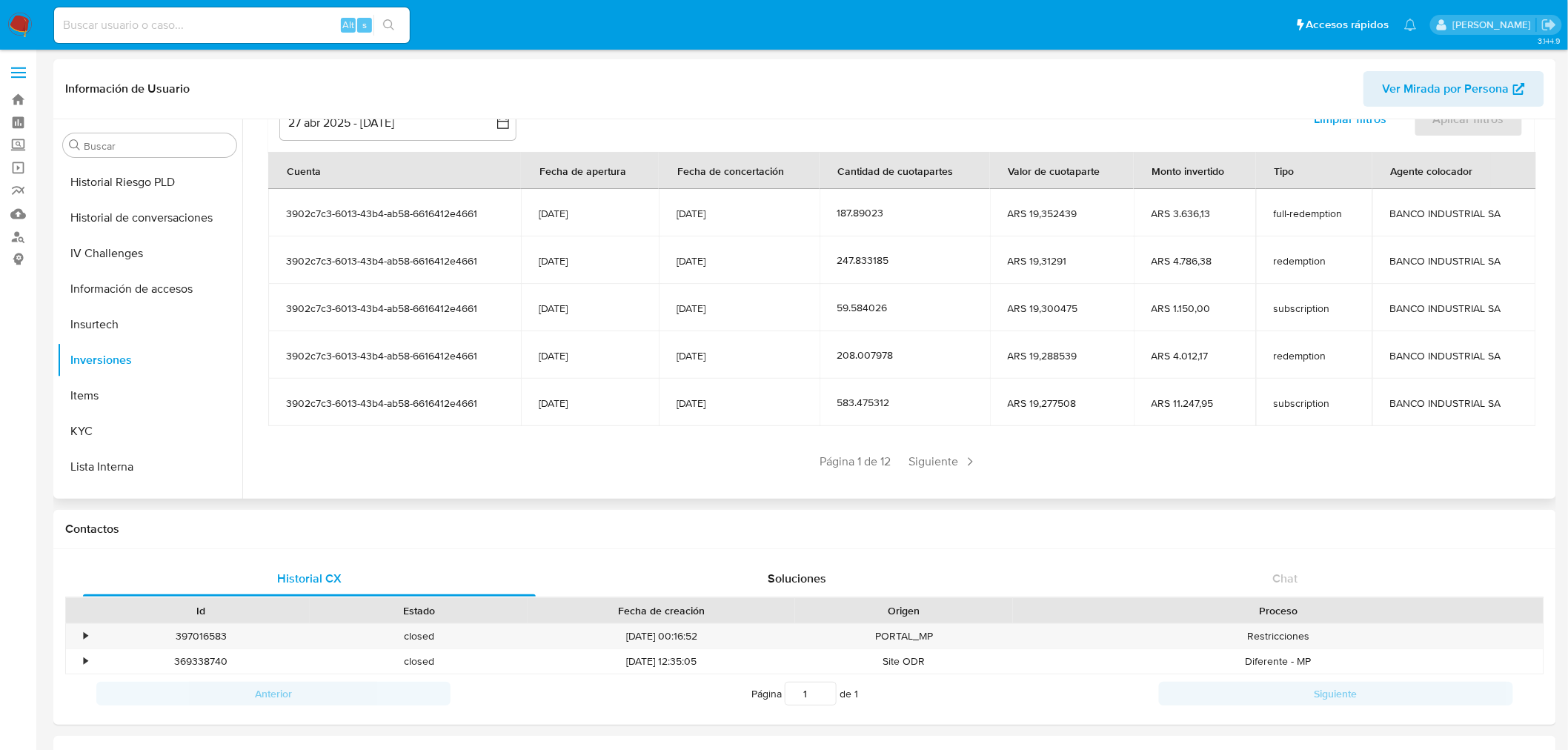 drag, startPoint x: 474, startPoint y: 213, endPoint x: 275, endPoint y: 205, distance: 199.16074 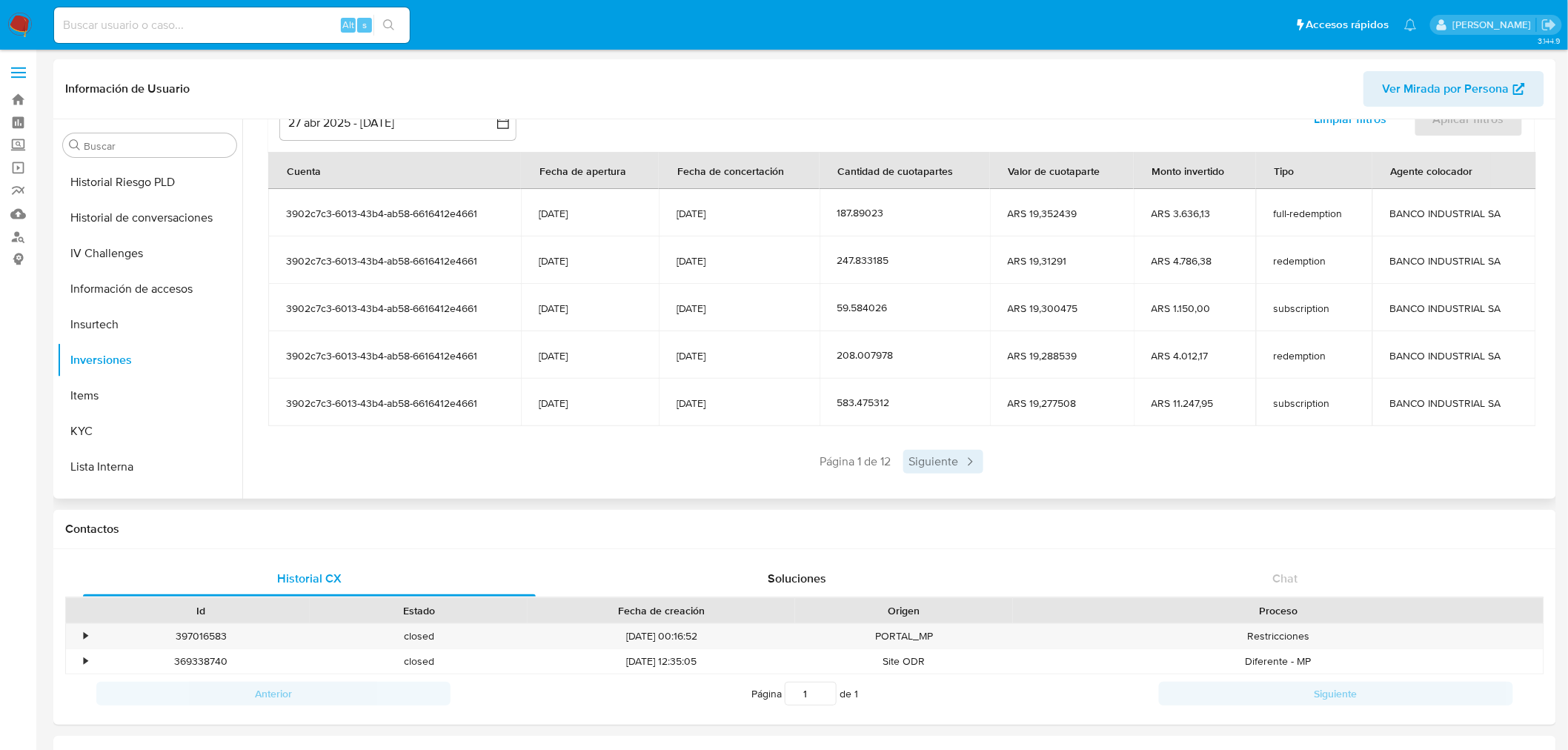 click 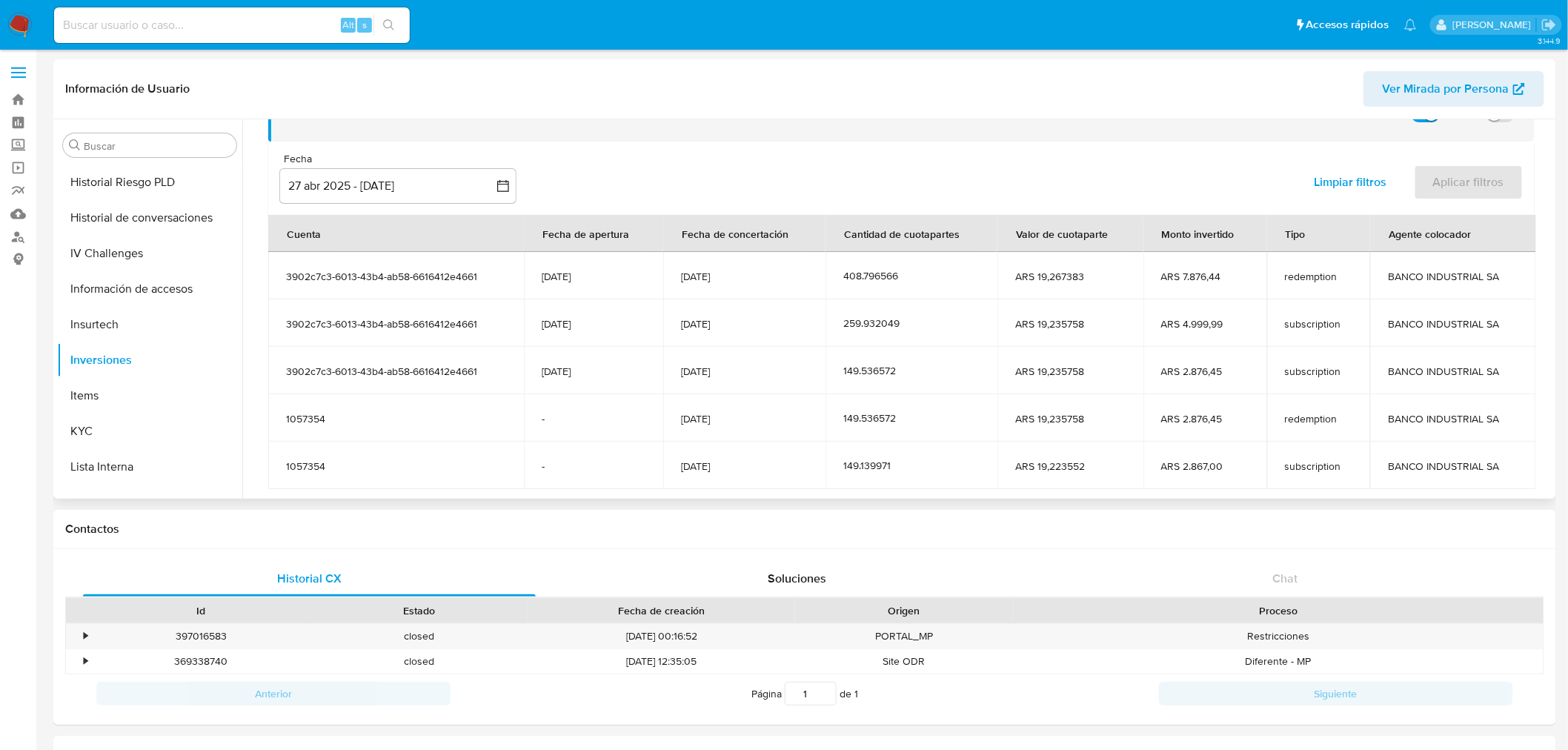 scroll, scrollTop: 165, scrollLeft: 0, axis: vertical 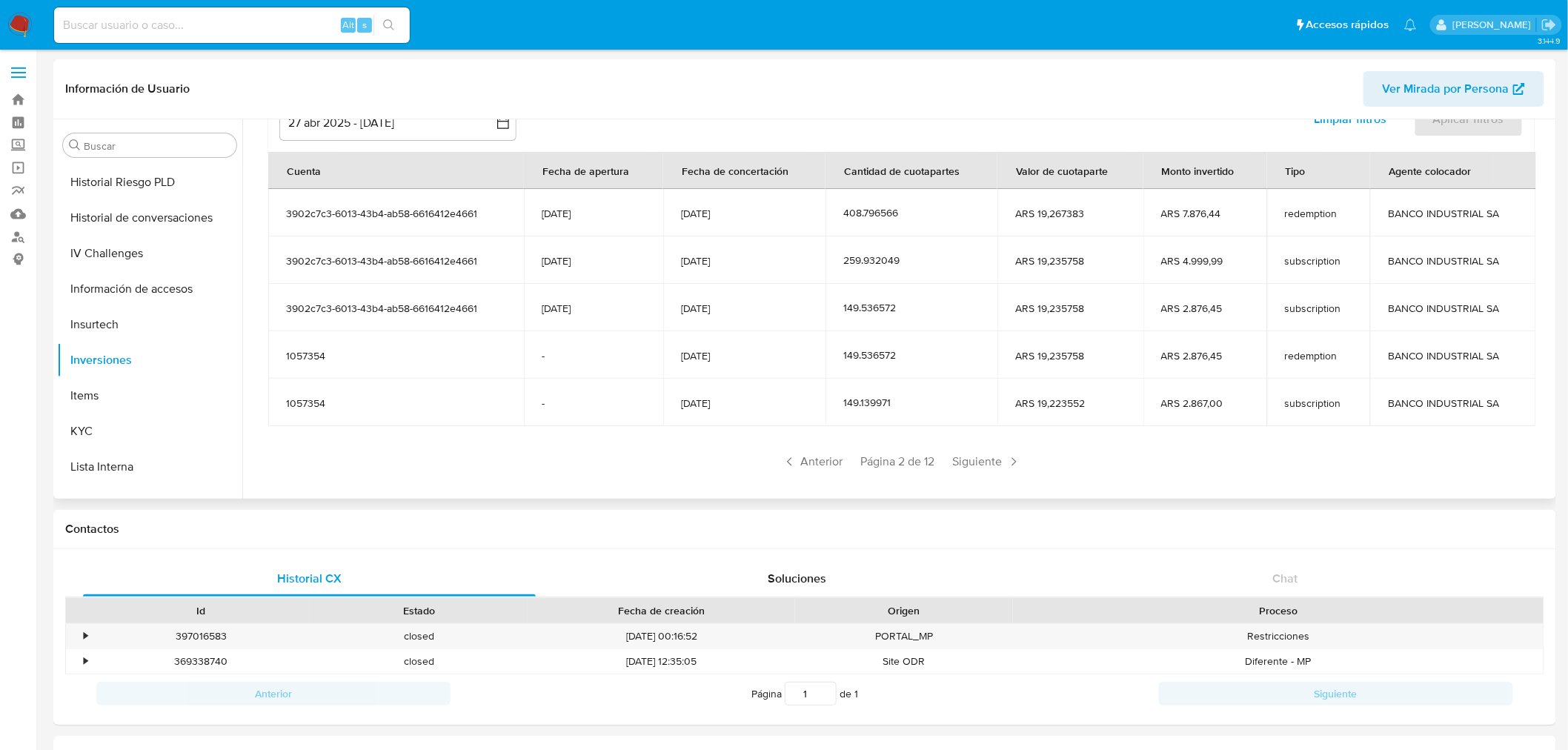 drag, startPoint x: 483, startPoint y: 311, endPoint x: 299, endPoint y: 301, distance: 184.27154 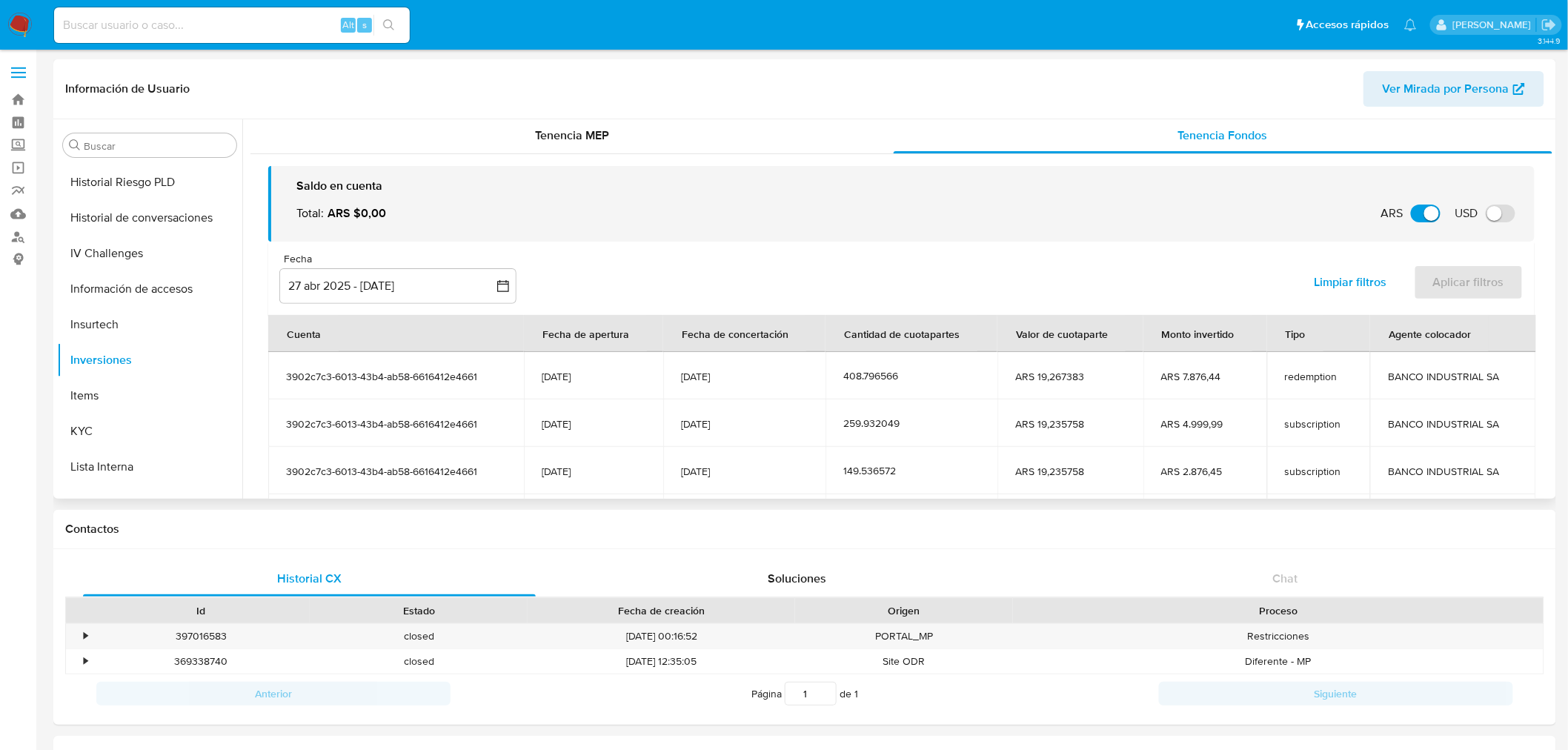 scroll, scrollTop: 0, scrollLeft: 0, axis: both 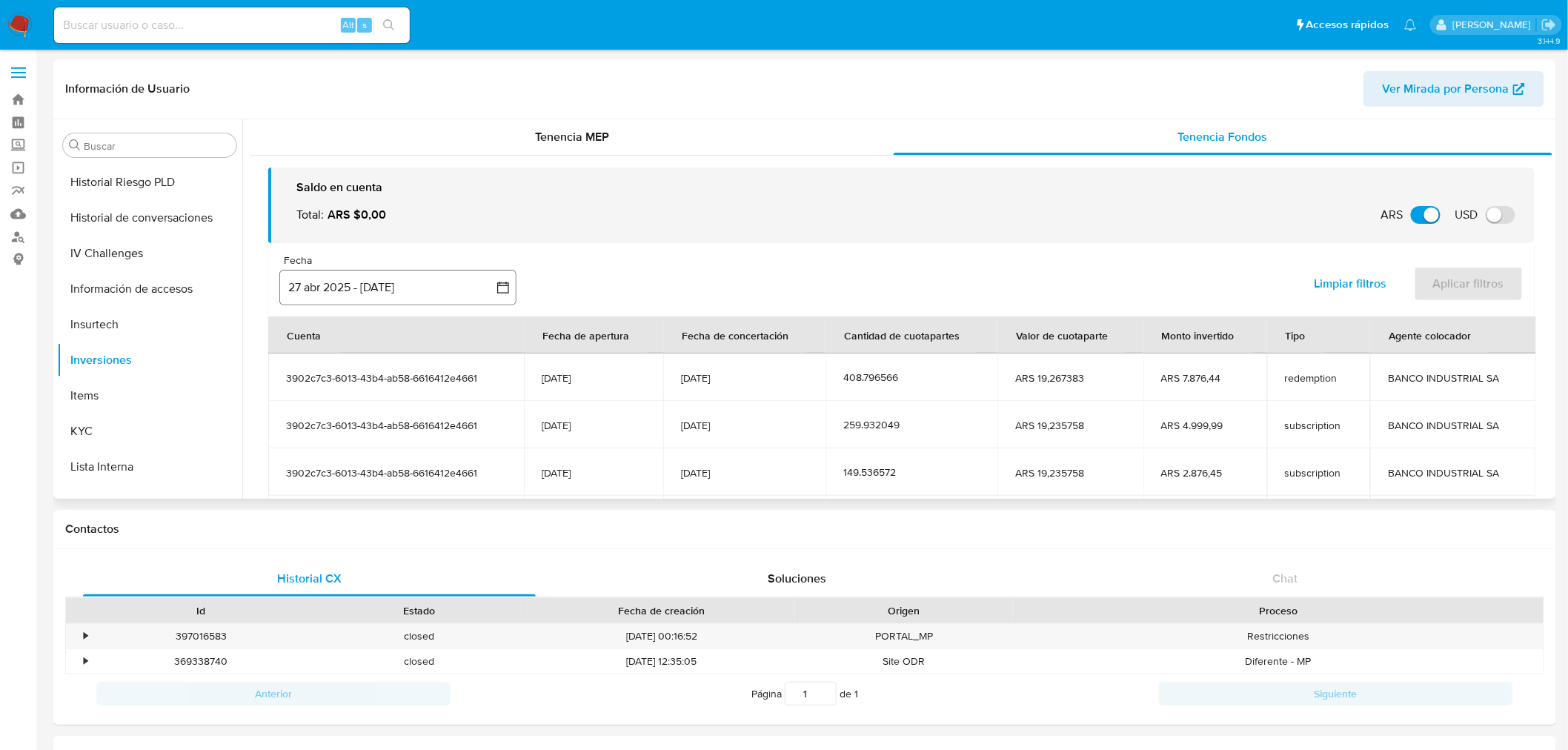 click on "27 abr 2025 - 25 jul 2025" at bounding box center [398, 288] 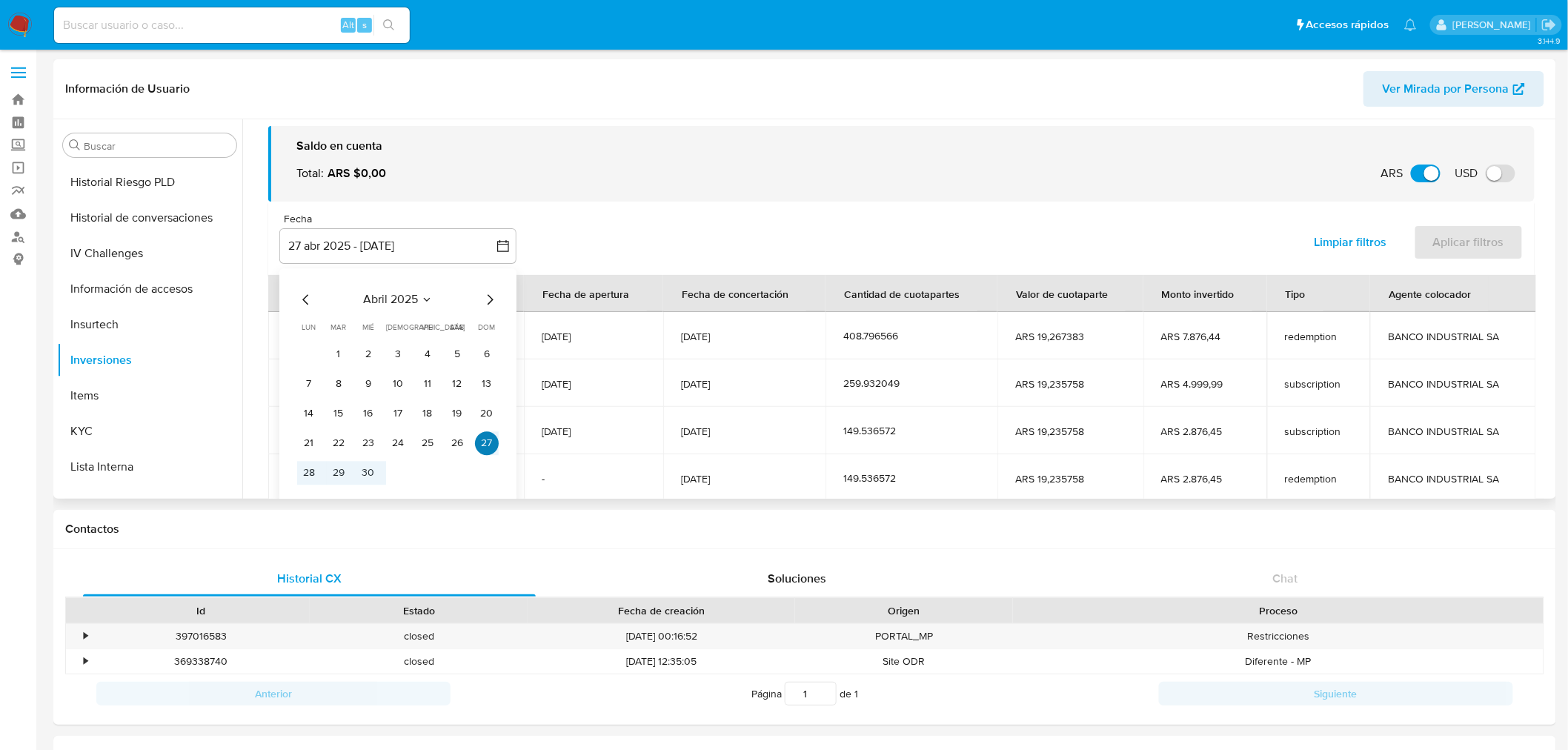 scroll, scrollTop: 82, scrollLeft: 0, axis: vertical 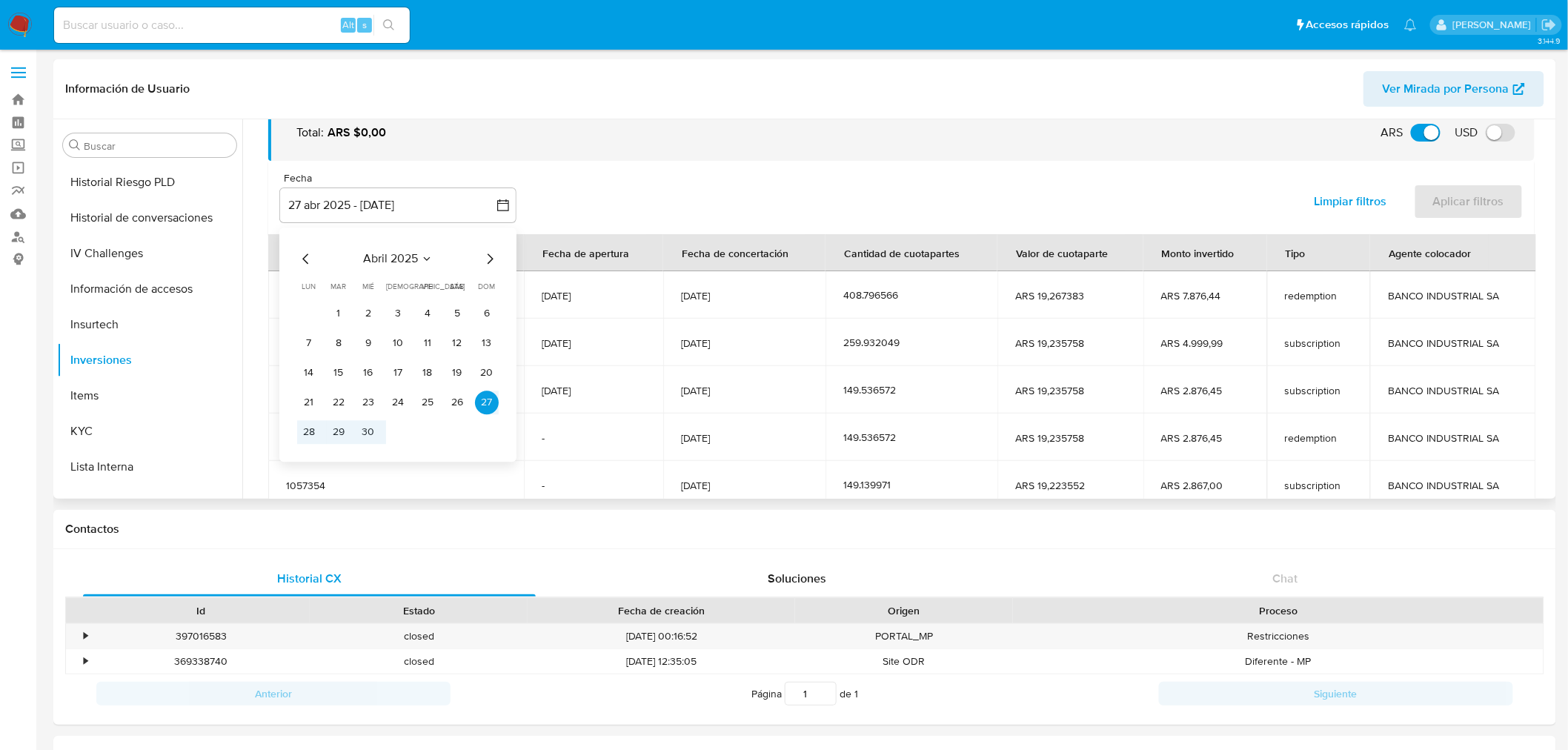 click on "Fecha inputDatePicker 27 abr 2025 - 25 jul 2025 abril 2025 abril 2025 lun lunes mar martes mié miércoles jue jueves vie viernes sáb sábado dom domingo 1 2 3 4 5 6 7 8 9 10 11 12 13 14 15 16 17 18 19 20 21 22 23 24 25 26 27 28 29 30 27-04-2025:25-07-2025 Limpiar filtros Aplicar filtros" at bounding box center (901, 197) 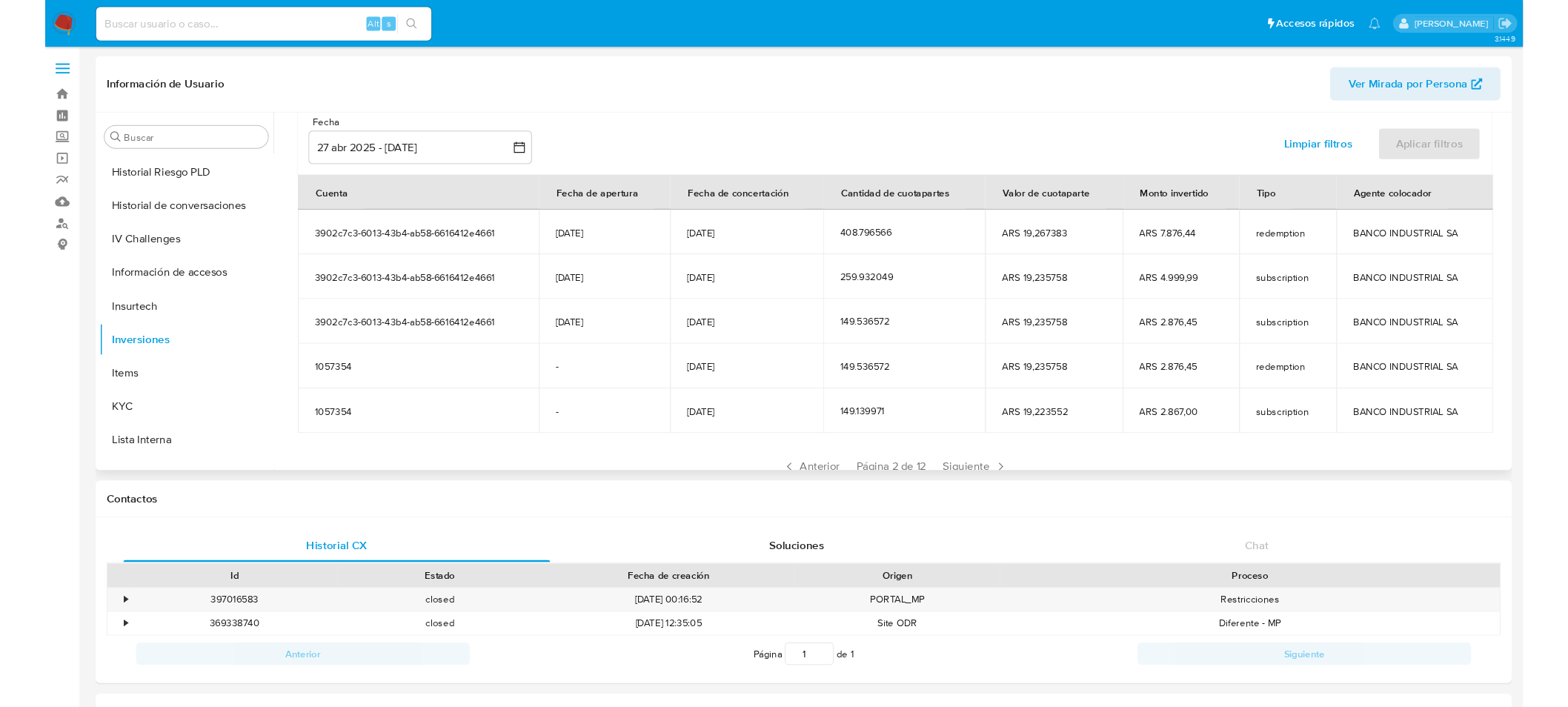 scroll, scrollTop: 182, scrollLeft: 0, axis: vertical 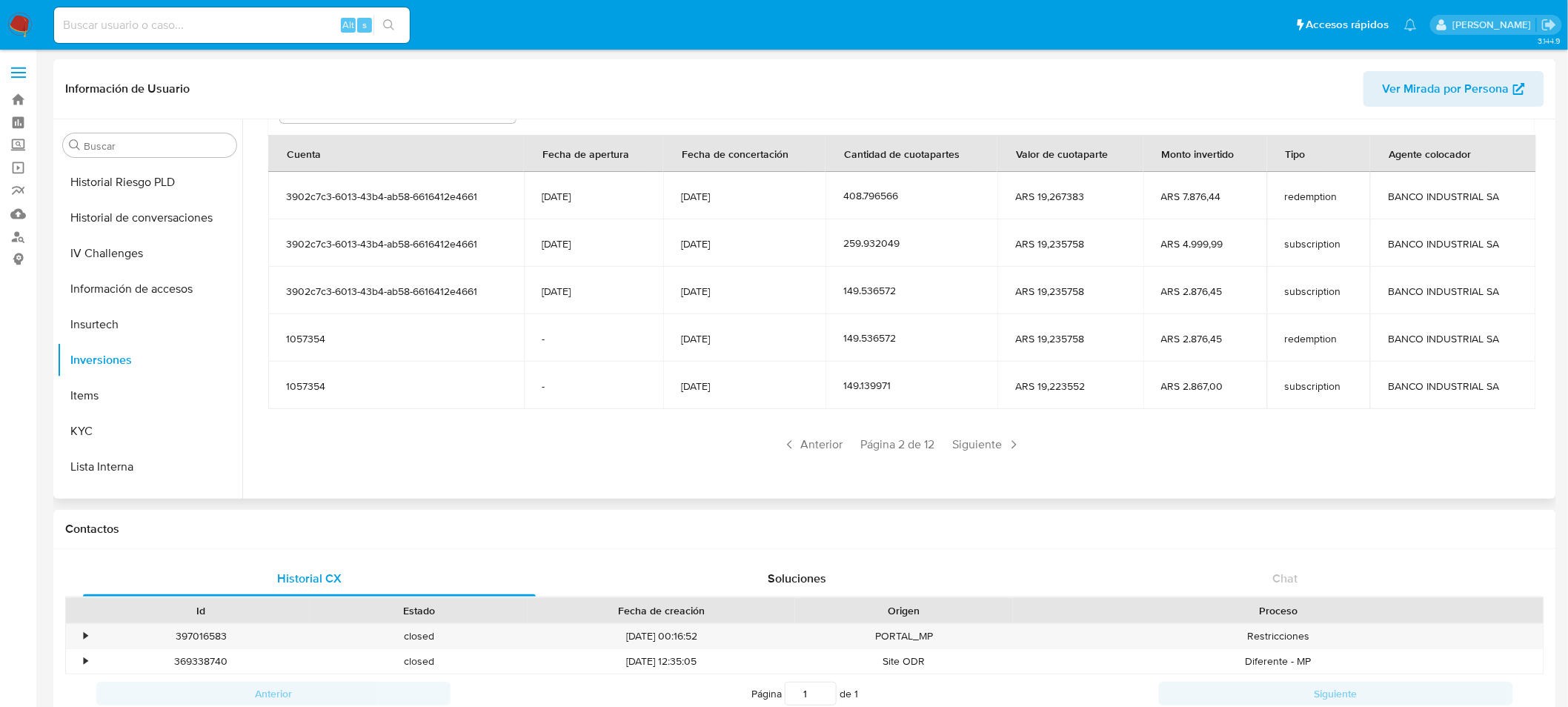 drag, startPoint x: 660, startPoint y: 296, endPoint x: 630, endPoint y: 297, distance: 30.016662 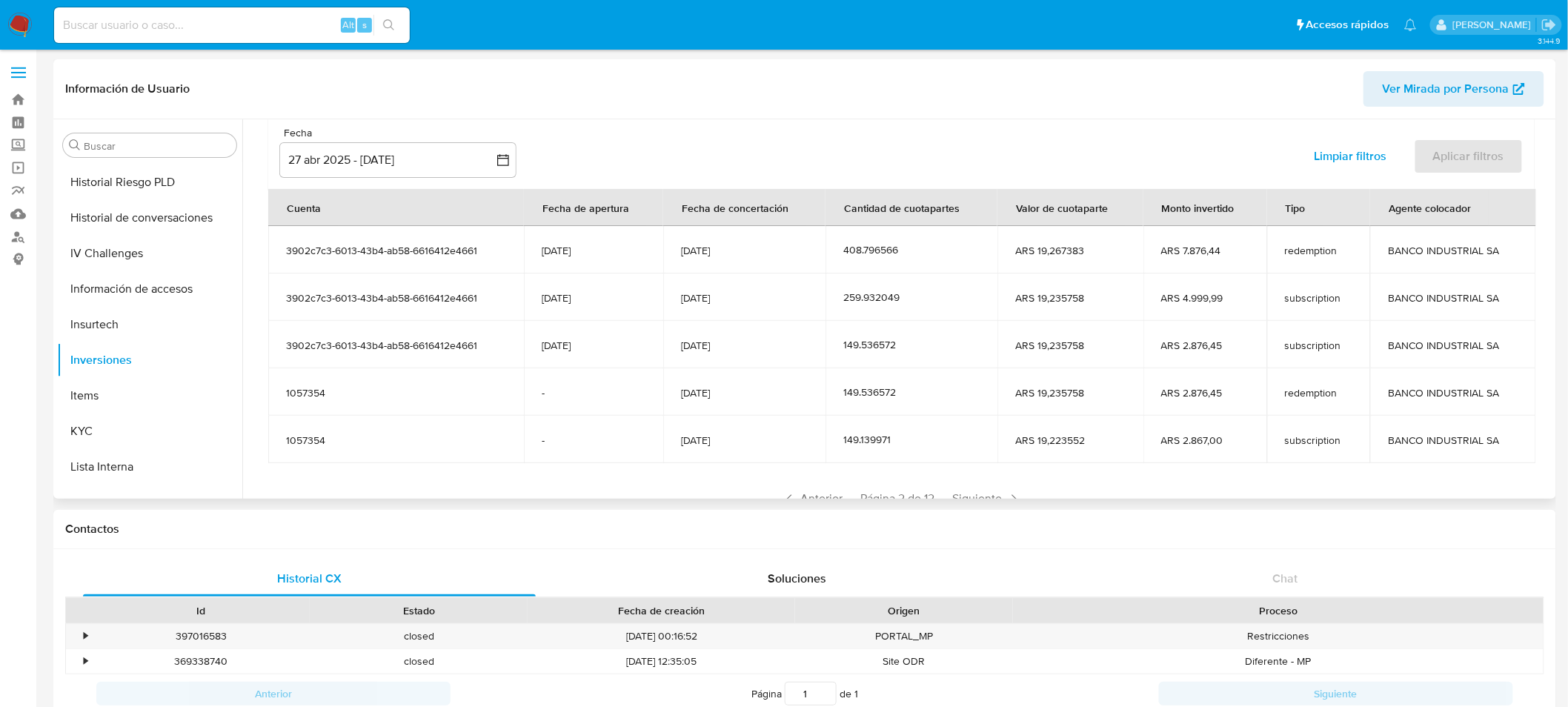 scroll, scrollTop: 99, scrollLeft: 0, axis: vertical 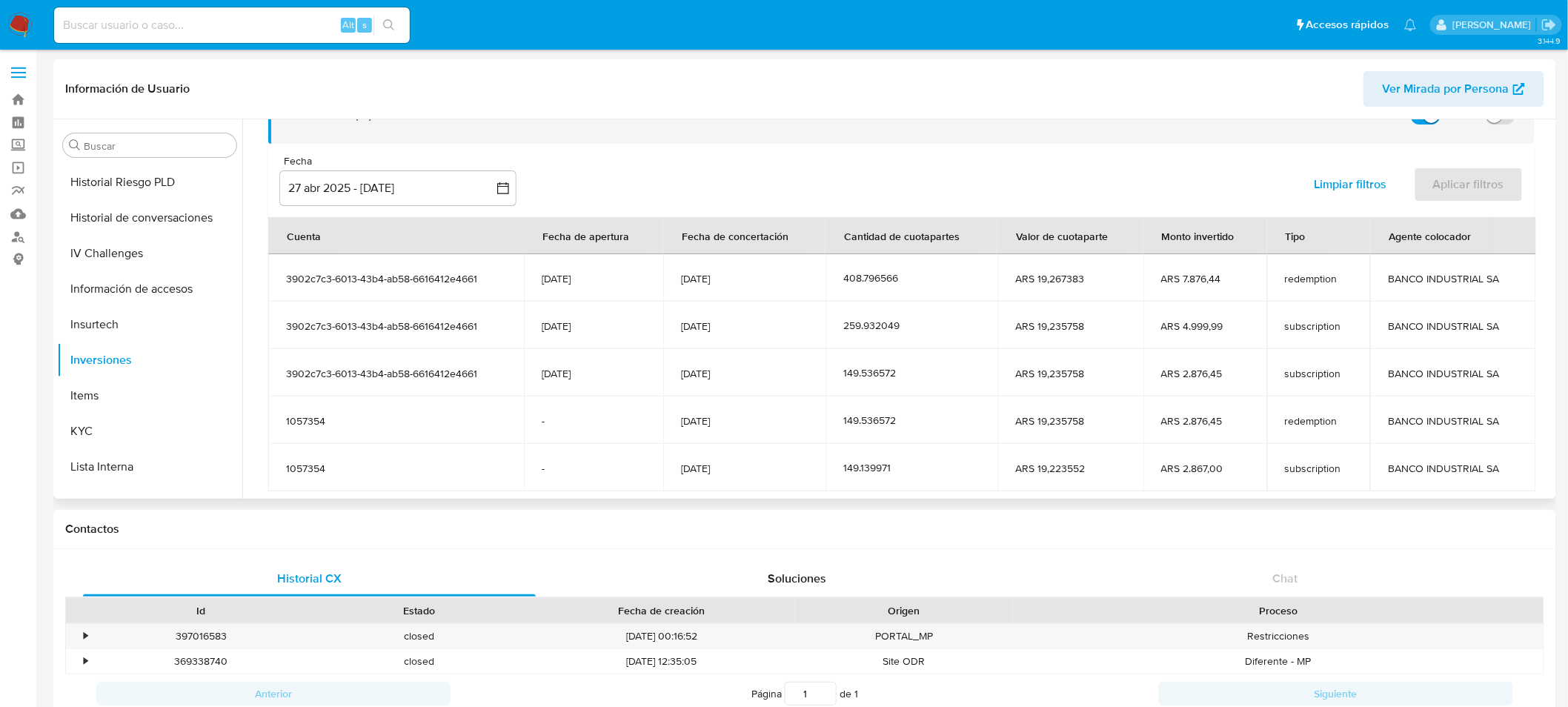 click on "3902c7c3-6013-43b4-ab58-6616412e4661" at bounding box center (396, 374) 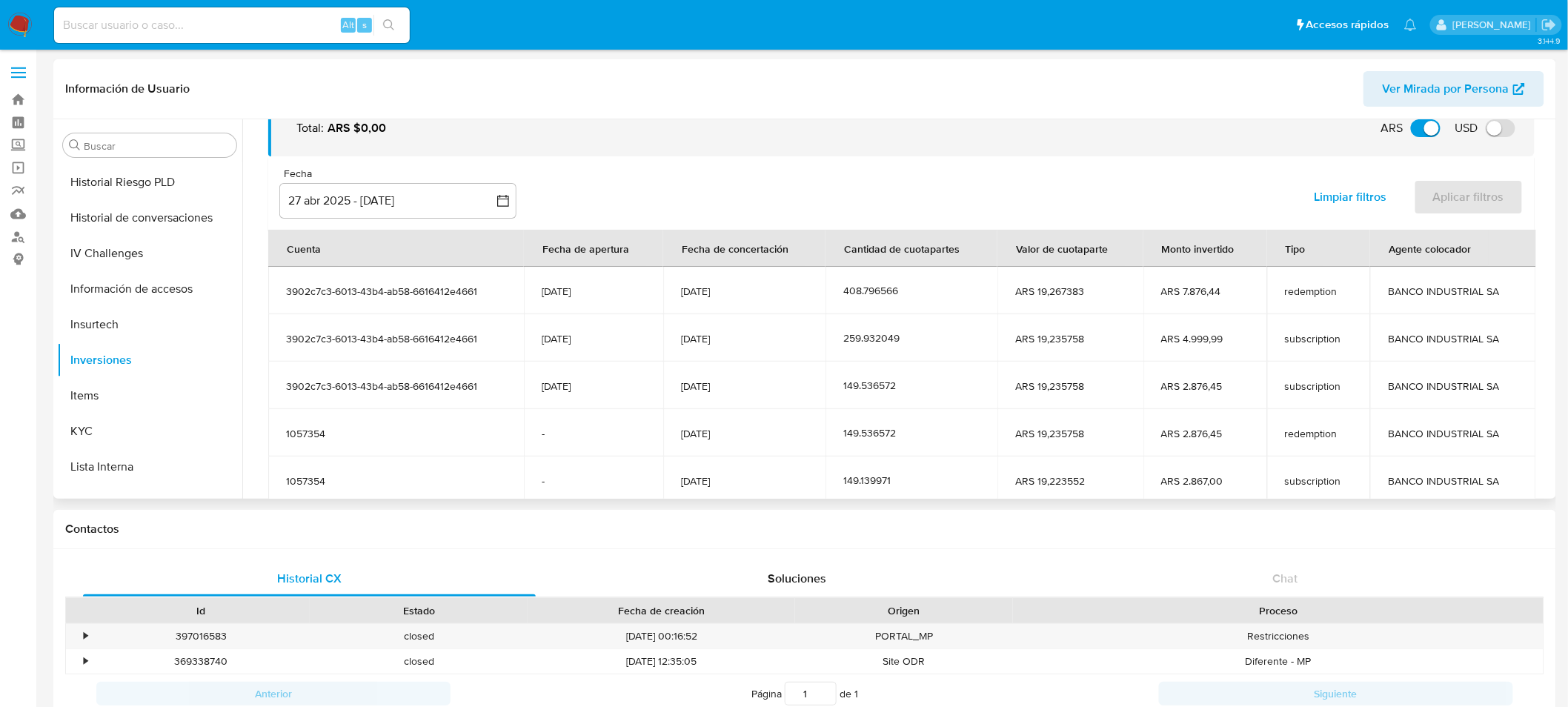 scroll, scrollTop: 182, scrollLeft: 0, axis: vertical 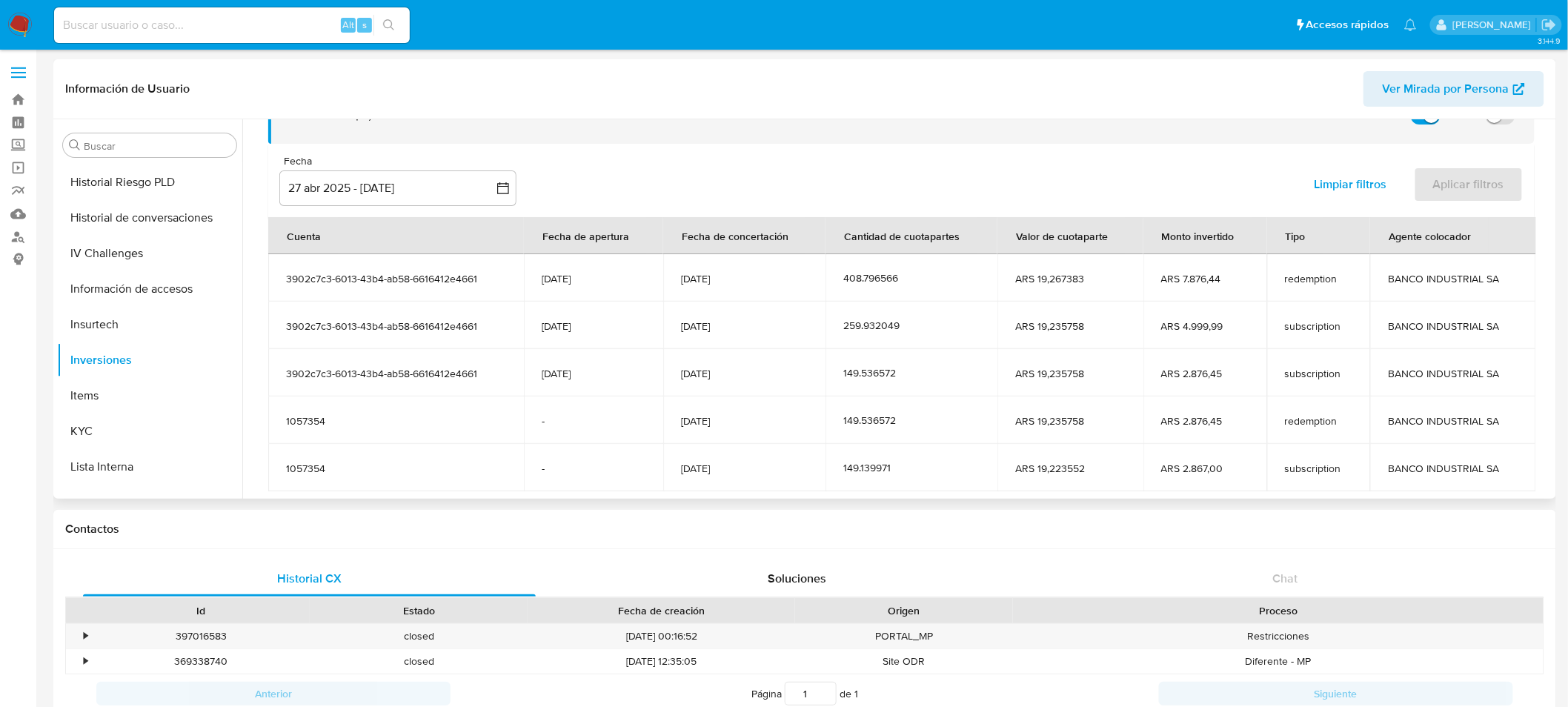 click on "11/07/2025" at bounding box center [744, 373] 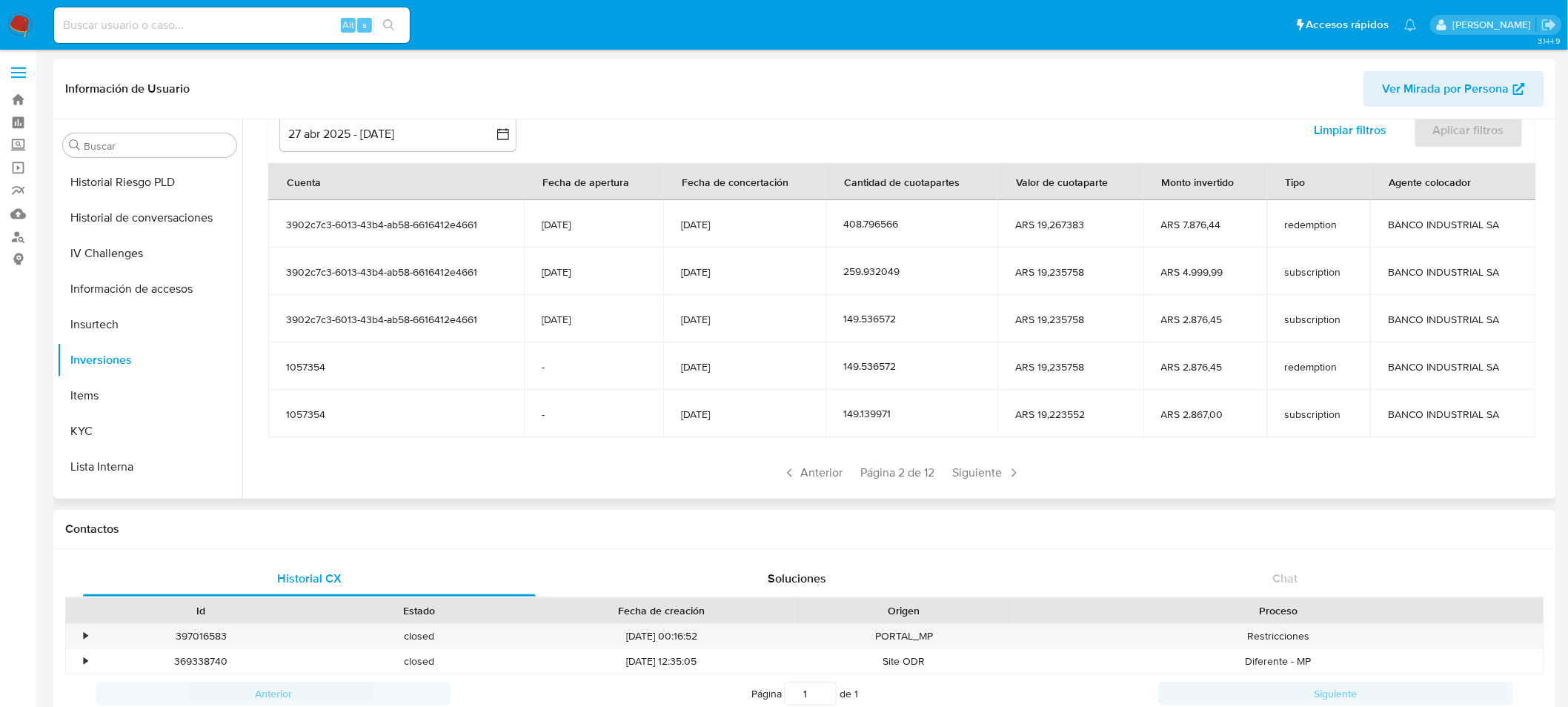 scroll, scrollTop: 182, scrollLeft: 0, axis: vertical 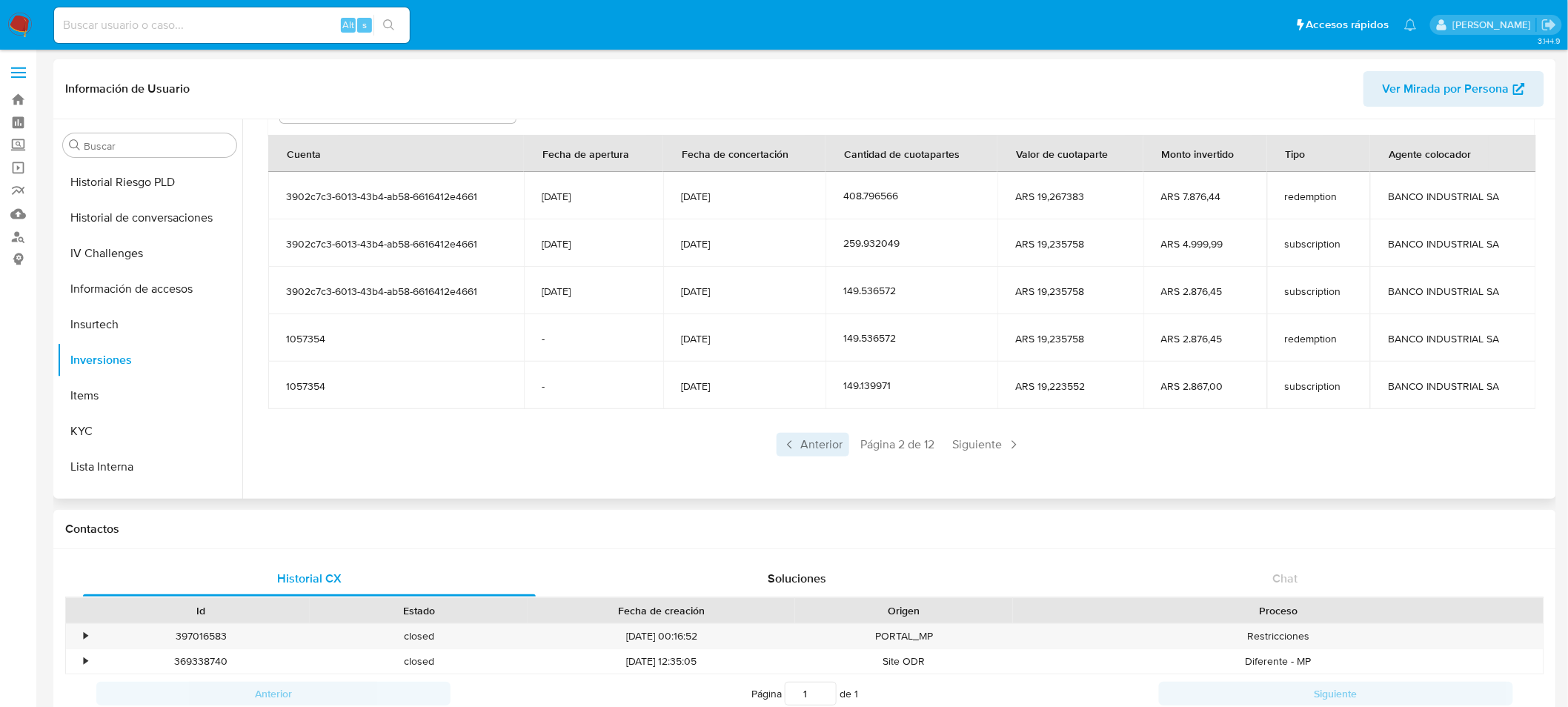 click on "Anterior" at bounding box center [813, 445] 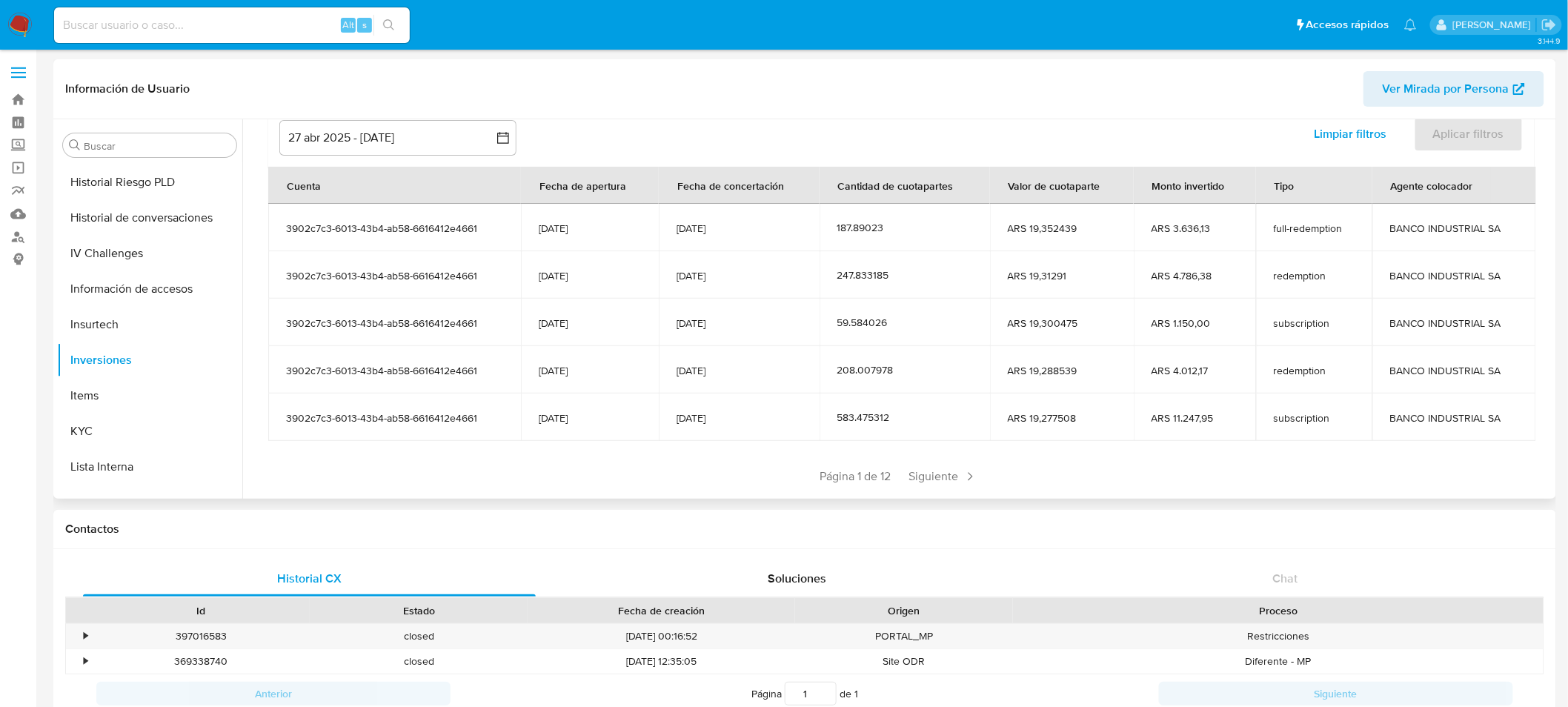 scroll, scrollTop: 99, scrollLeft: 0, axis: vertical 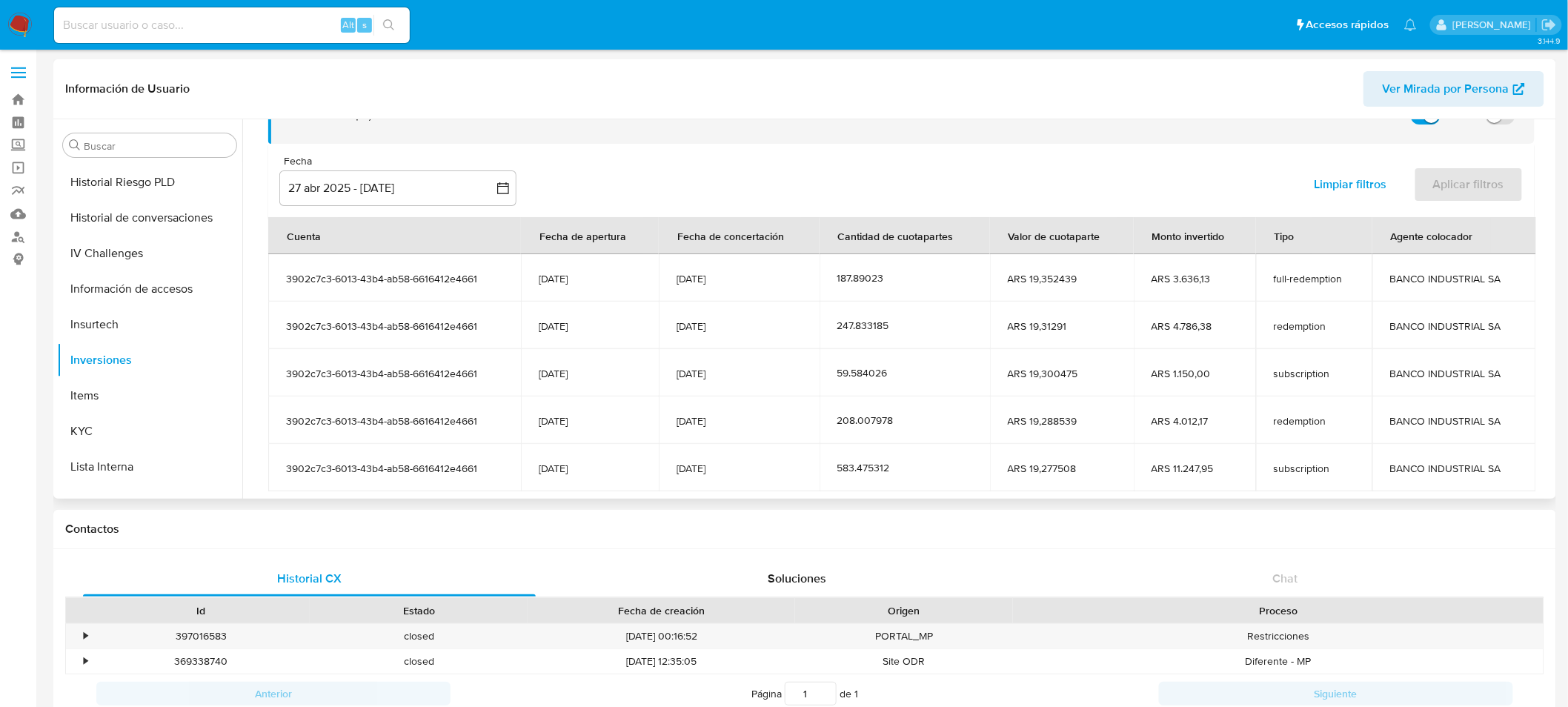 drag, startPoint x: 686, startPoint y: 276, endPoint x: 1227, endPoint y: 291, distance: 541.2079 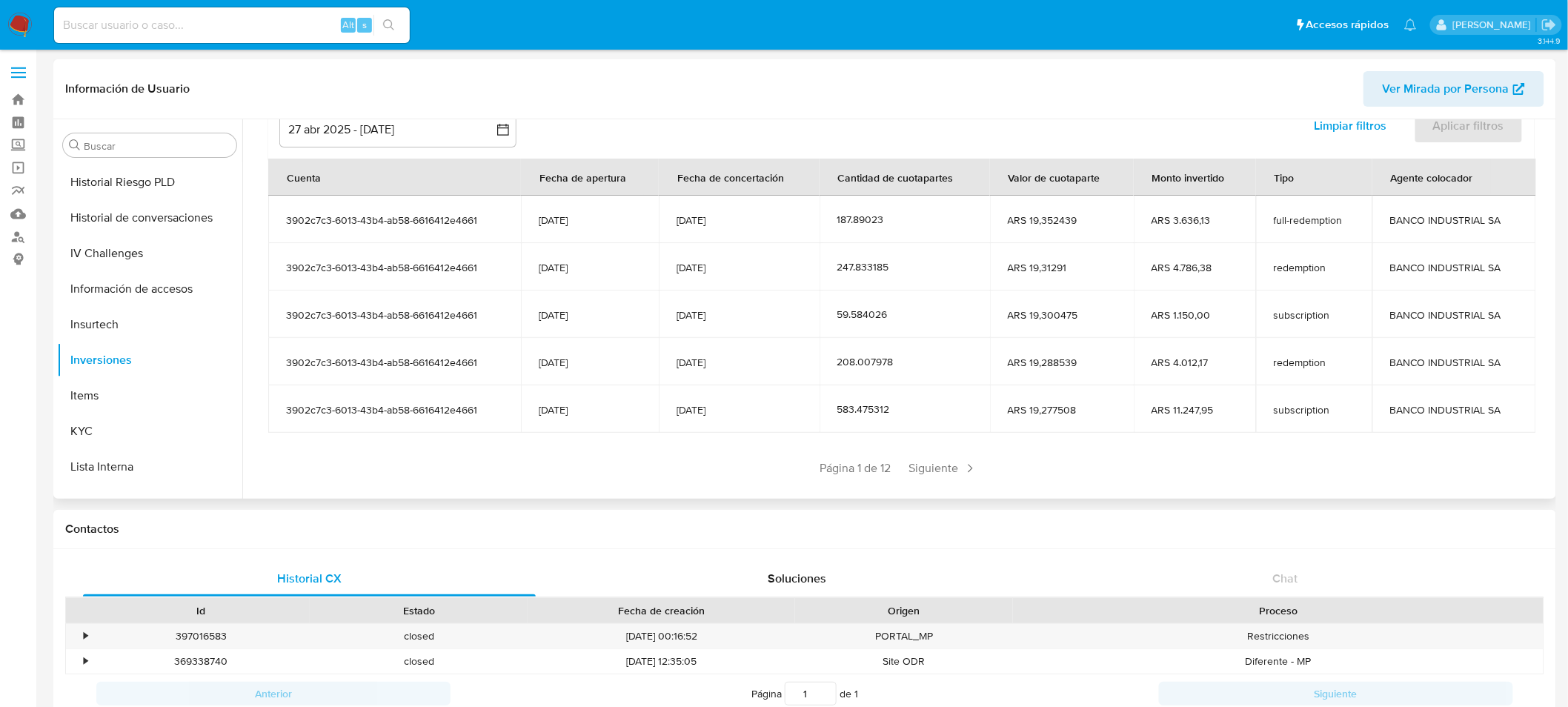 scroll, scrollTop: 182, scrollLeft: 0, axis: vertical 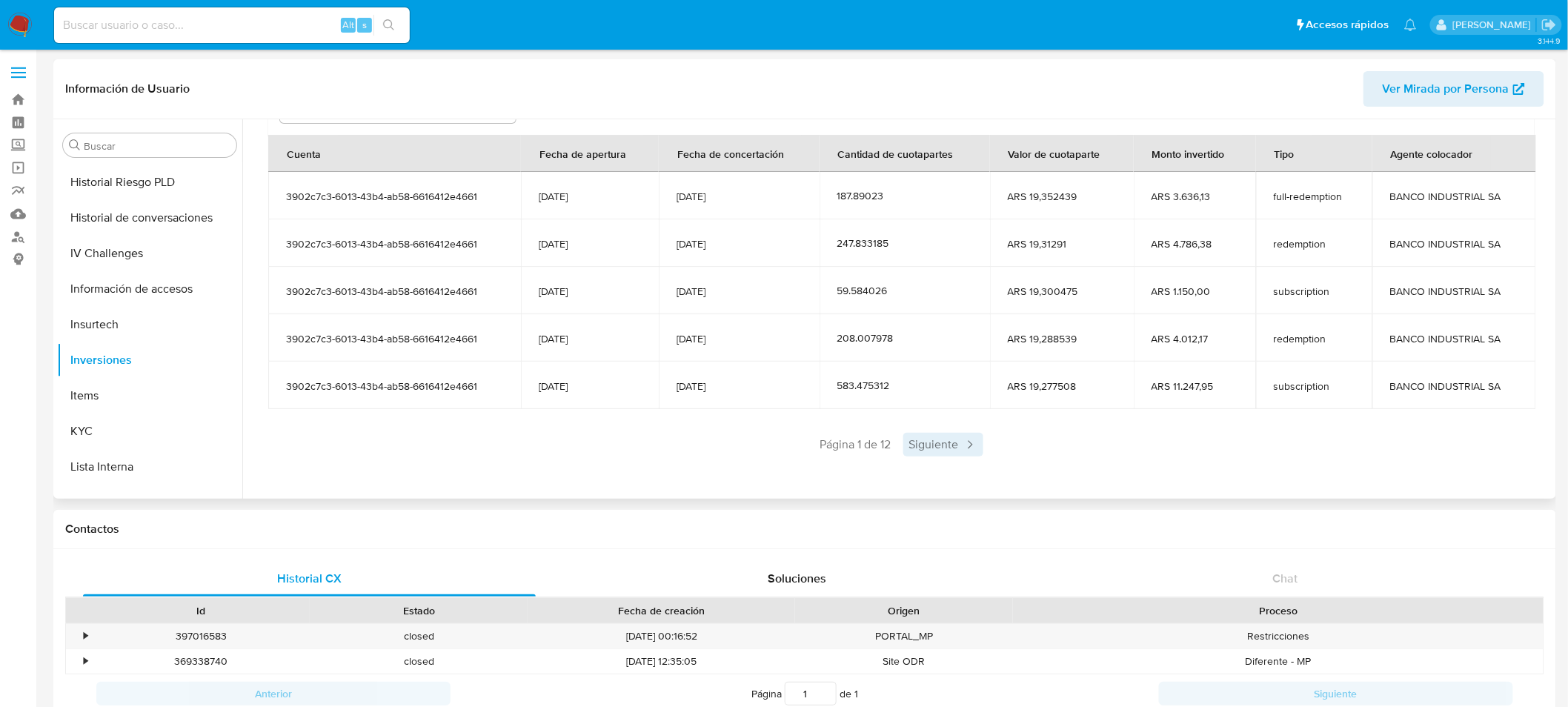 click 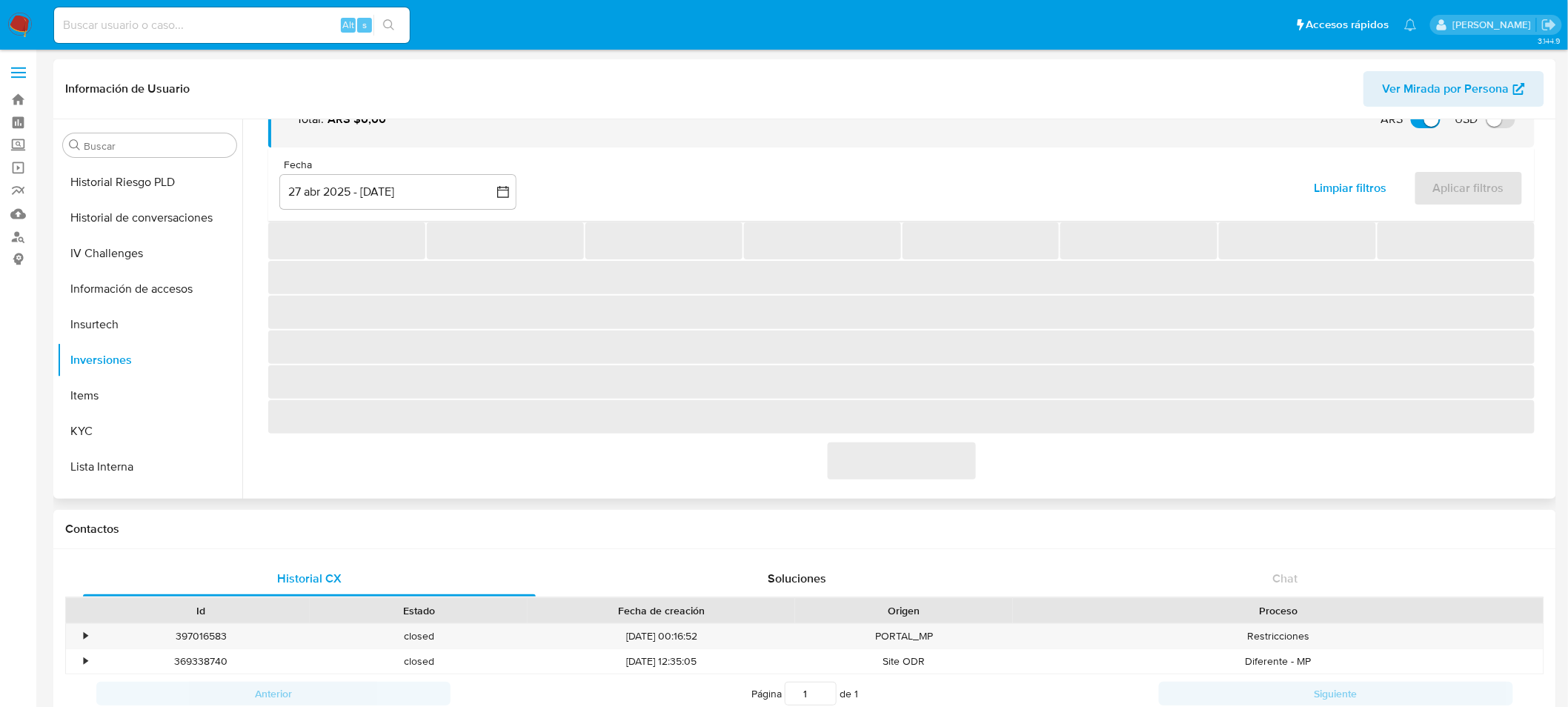 scroll, scrollTop: 182, scrollLeft: 0, axis: vertical 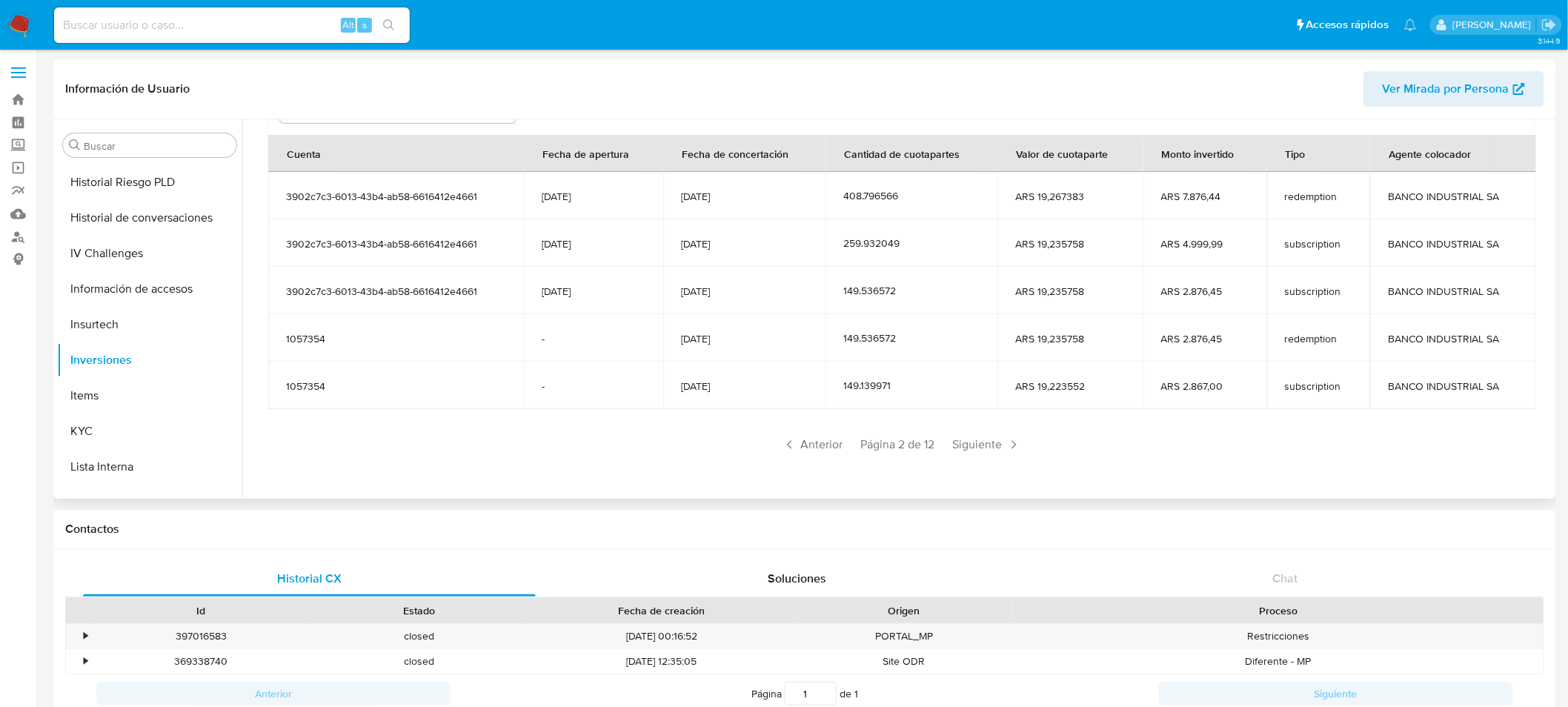 drag, startPoint x: 687, startPoint y: 289, endPoint x: 740, endPoint y: 290, distance: 53.00943 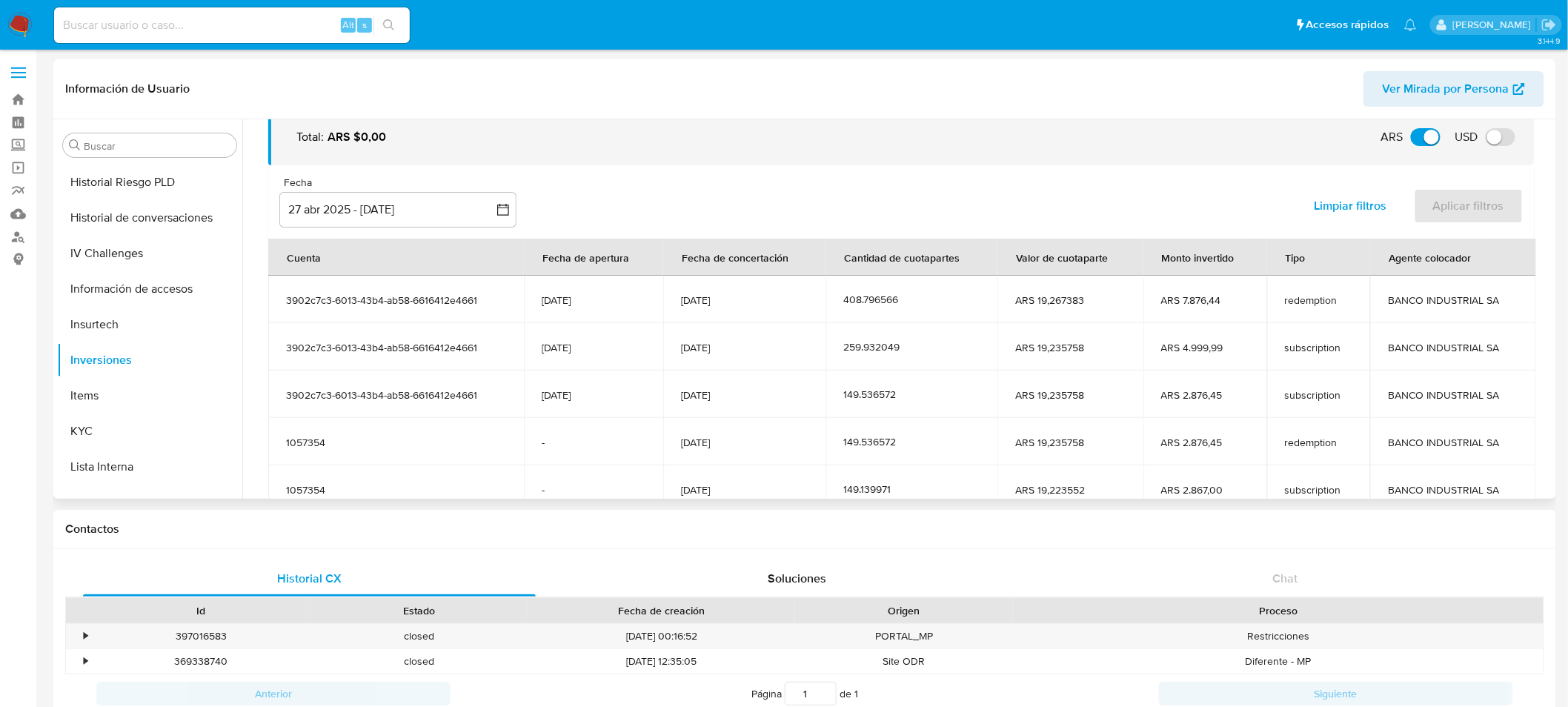 scroll, scrollTop: 0, scrollLeft: 0, axis: both 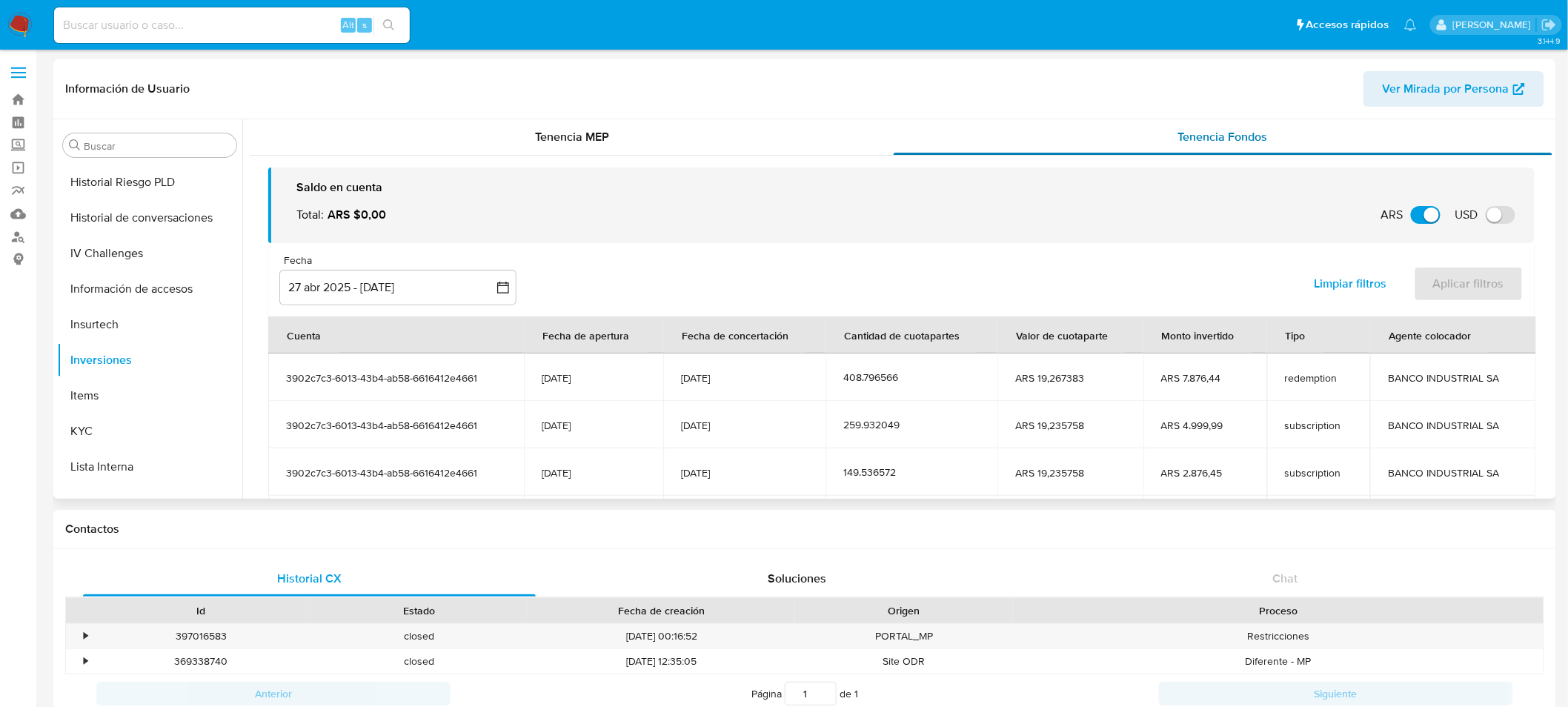 click on "Tenencia Fondos" at bounding box center [1223, 137] 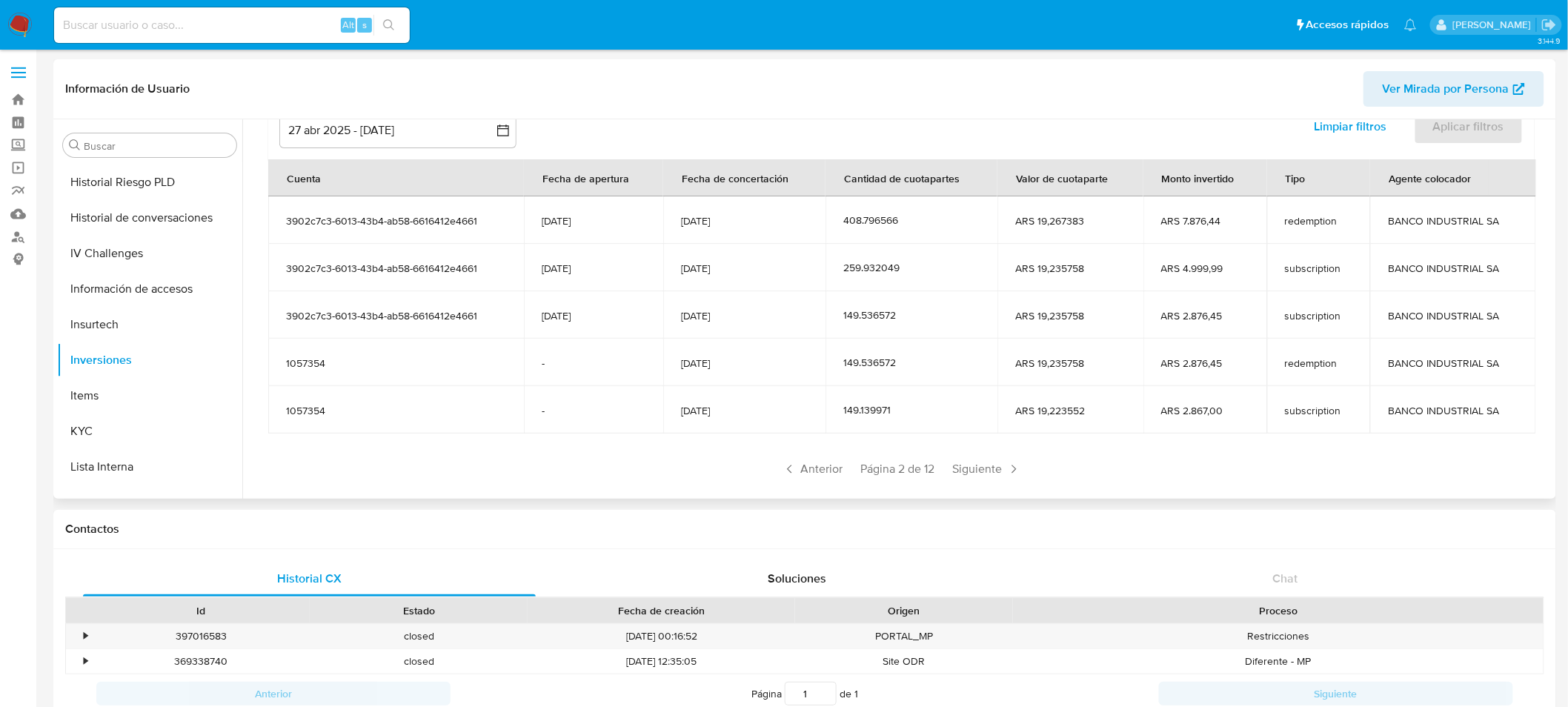 scroll, scrollTop: 182, scrollLeft: 0, axis: vertical 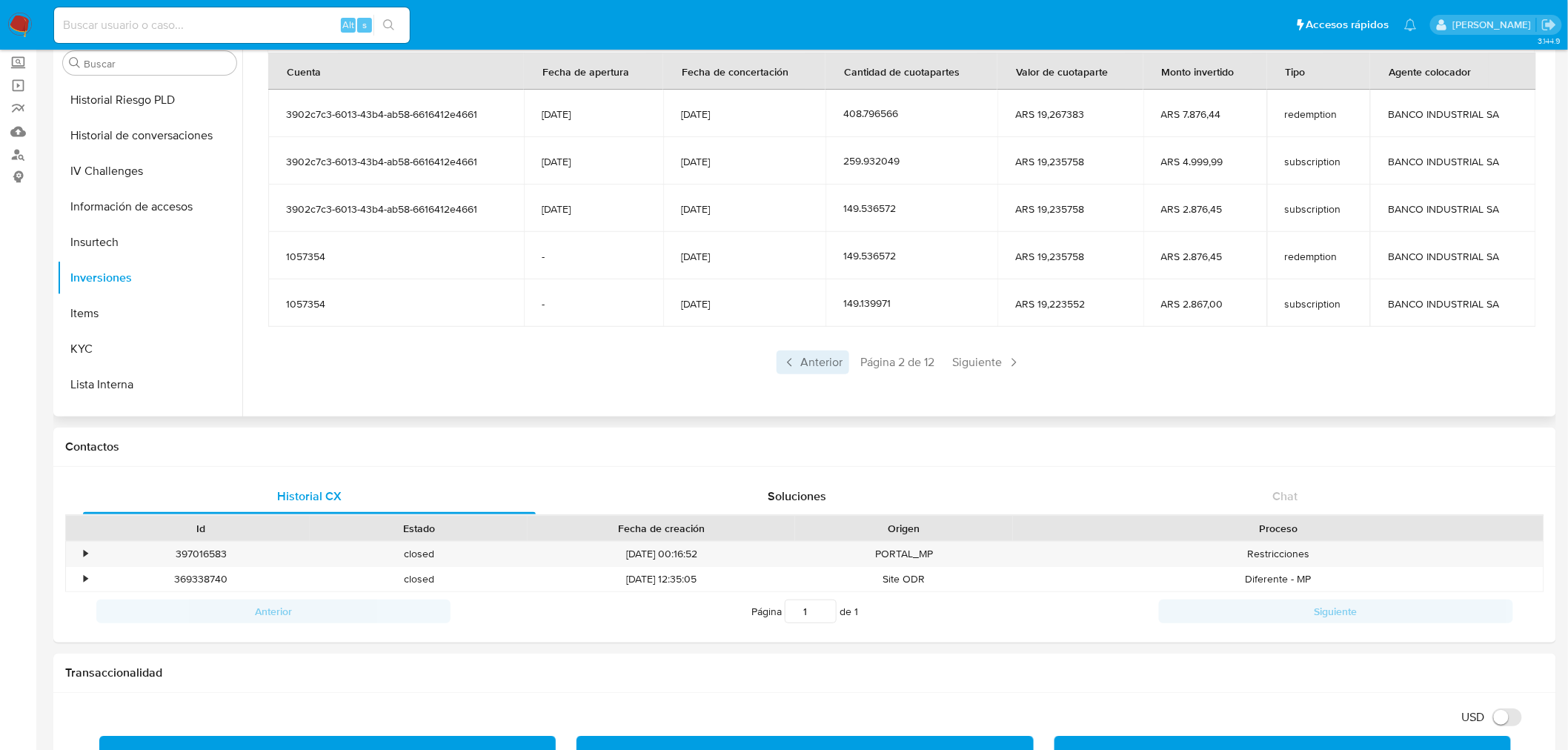 click on "Anterior" at bounding box center [813, 362] 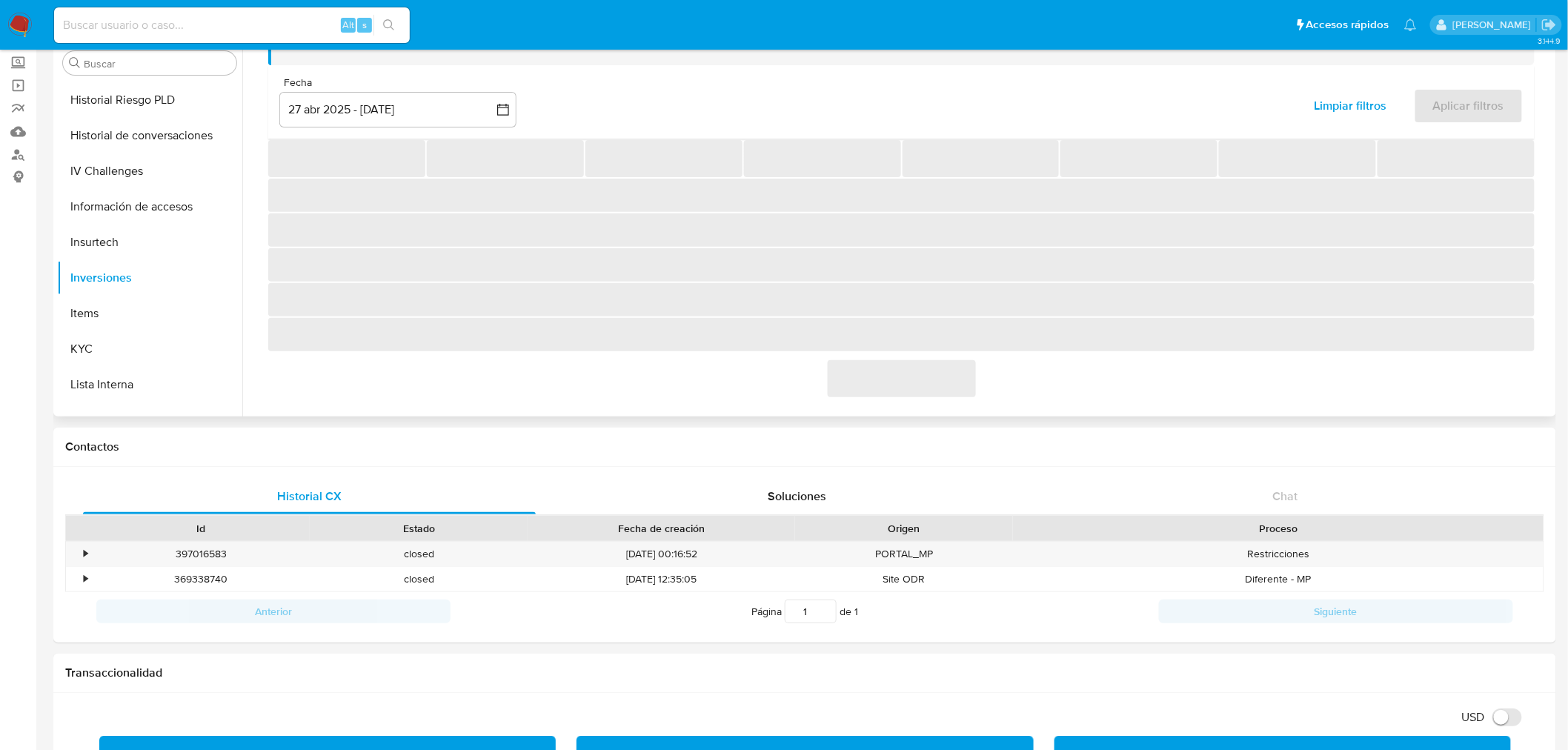 scroll, scrollTop: 182, scrollLeft: 0, axis: vertical 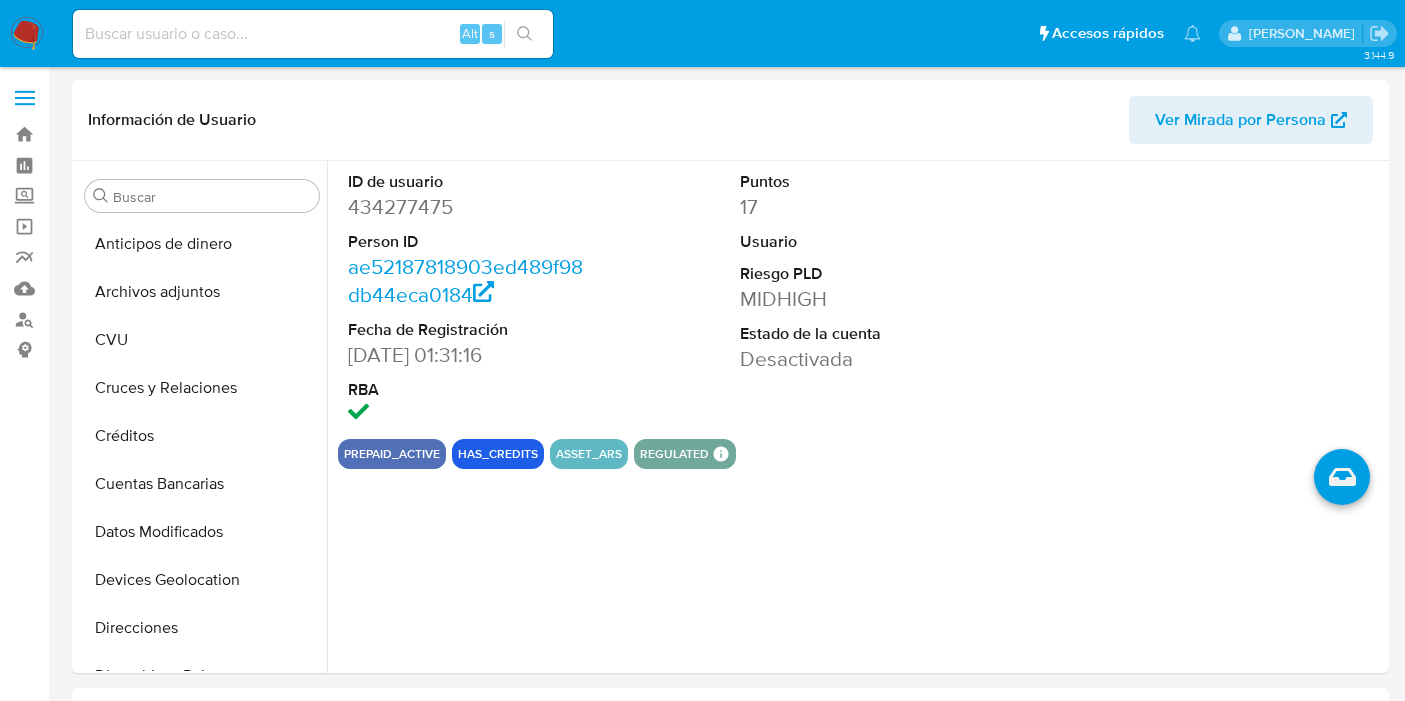 select on "10" 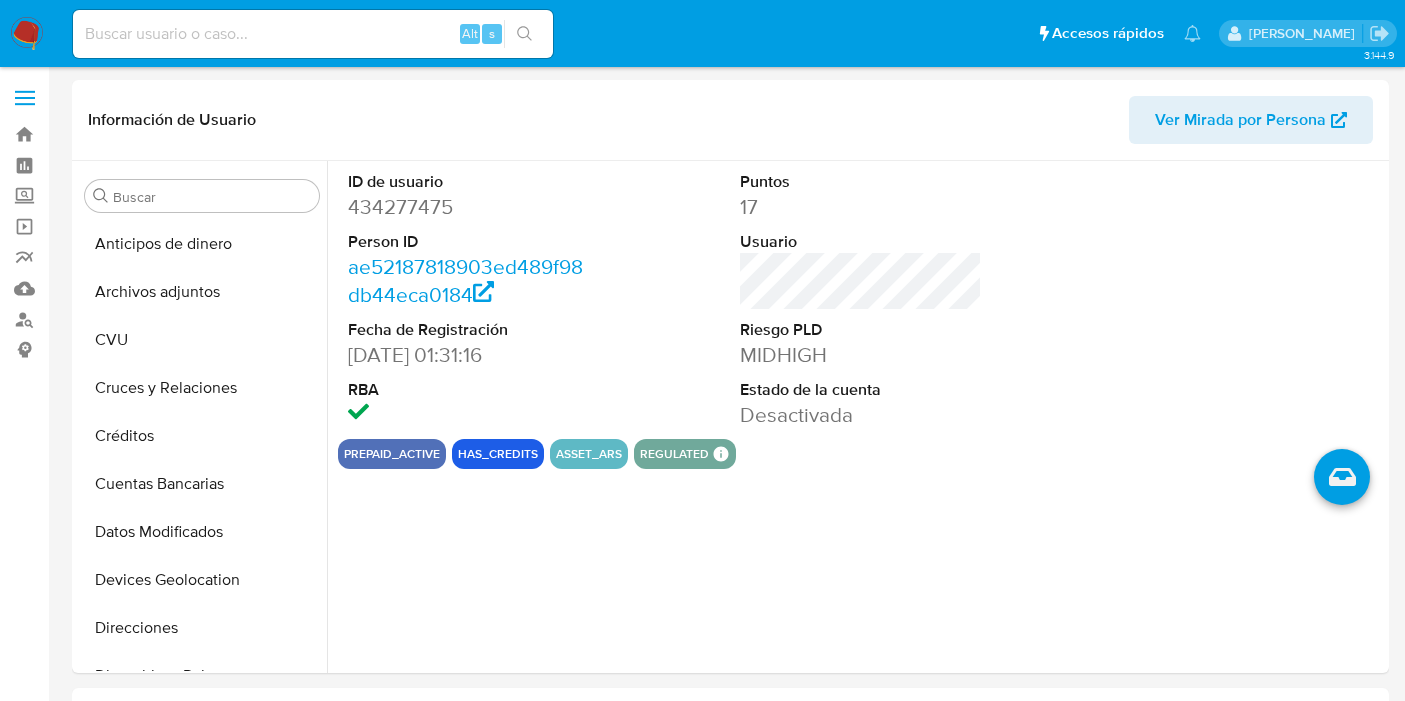 scroll, scrollTop: 0, scrollLeft: 0, axis: both 